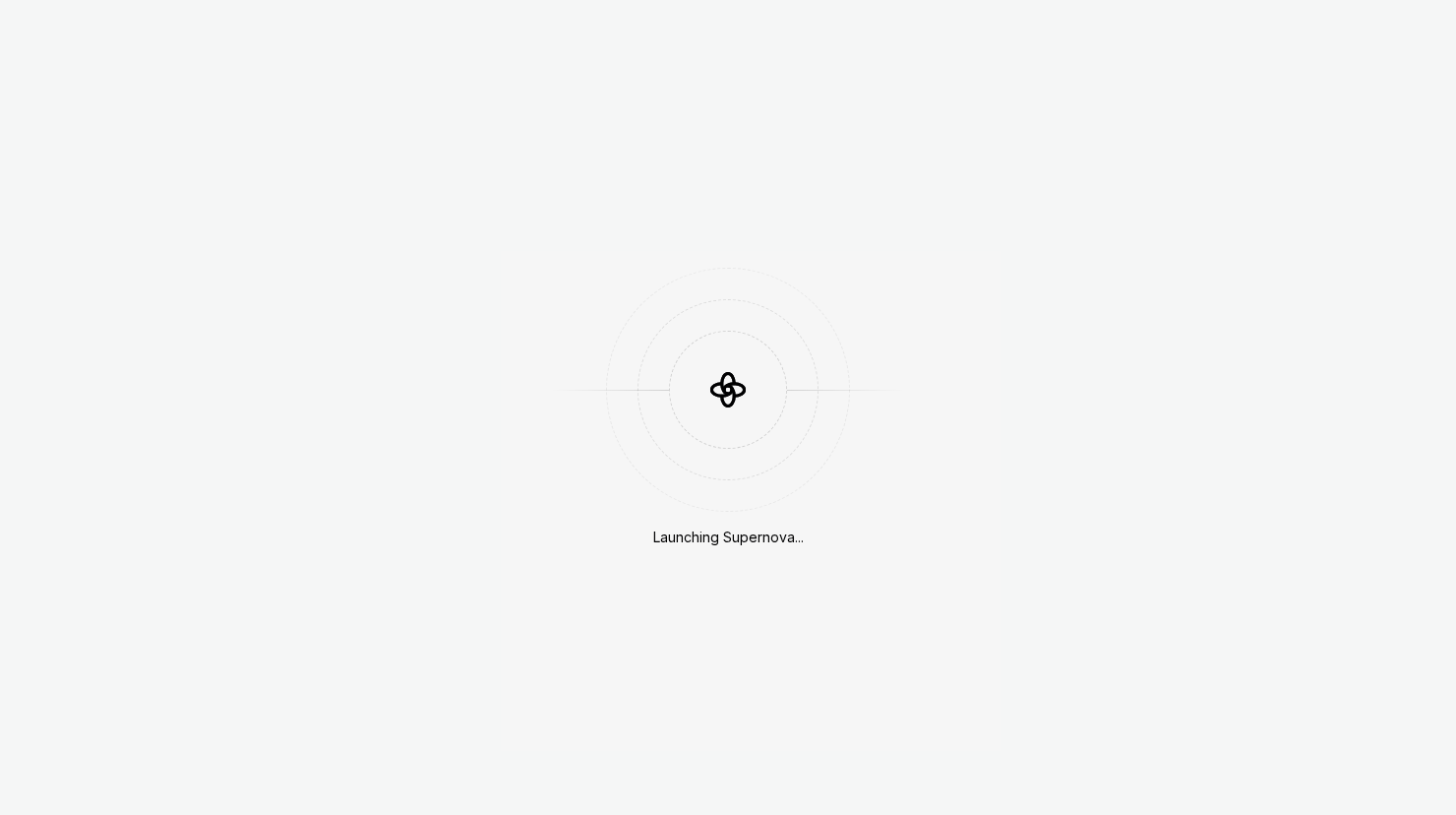 scroll, scrollTop: 0, scrollLeft: 0, axis: both 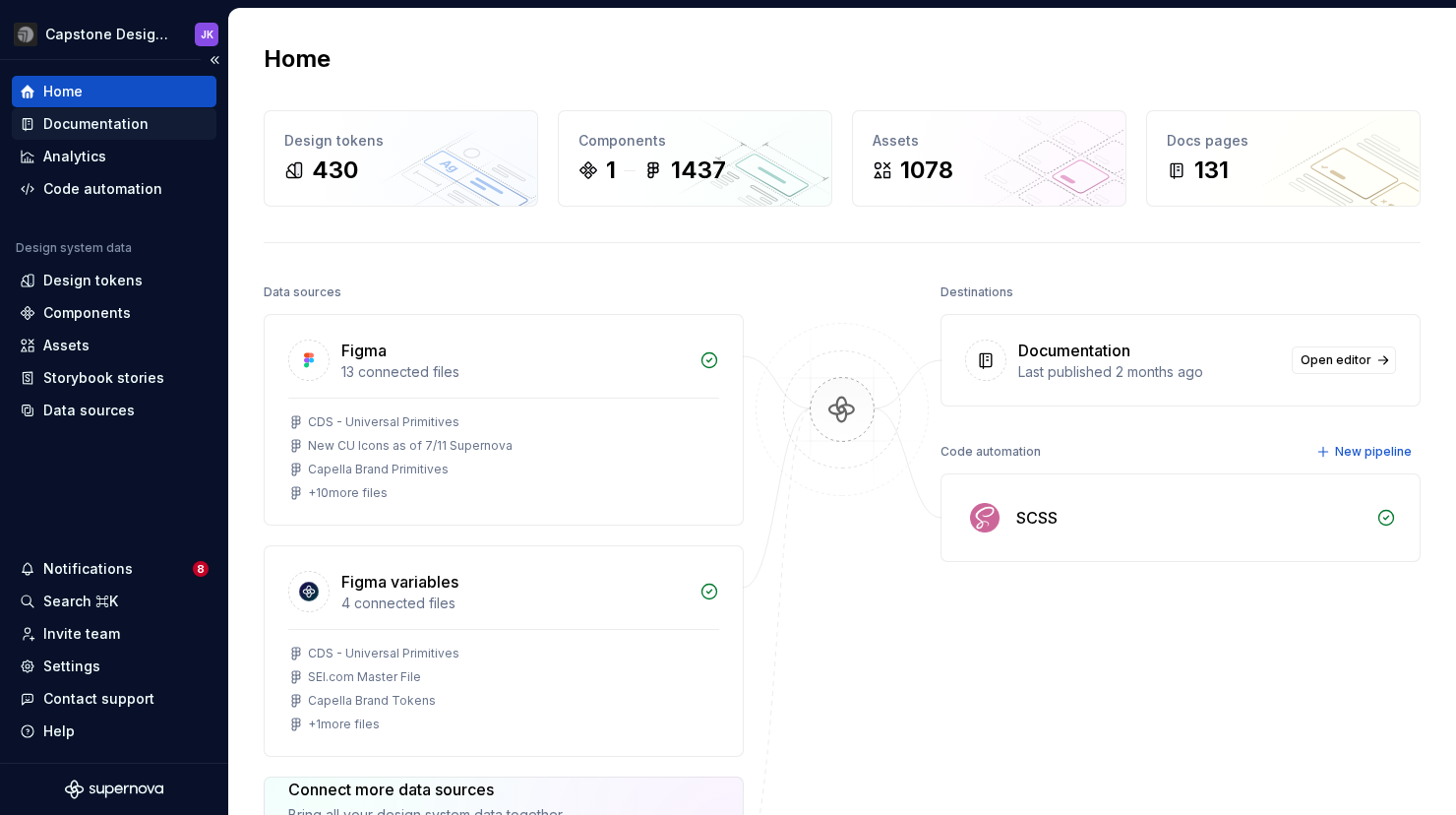 click on "Documentation" at bounding box center (95, 124) 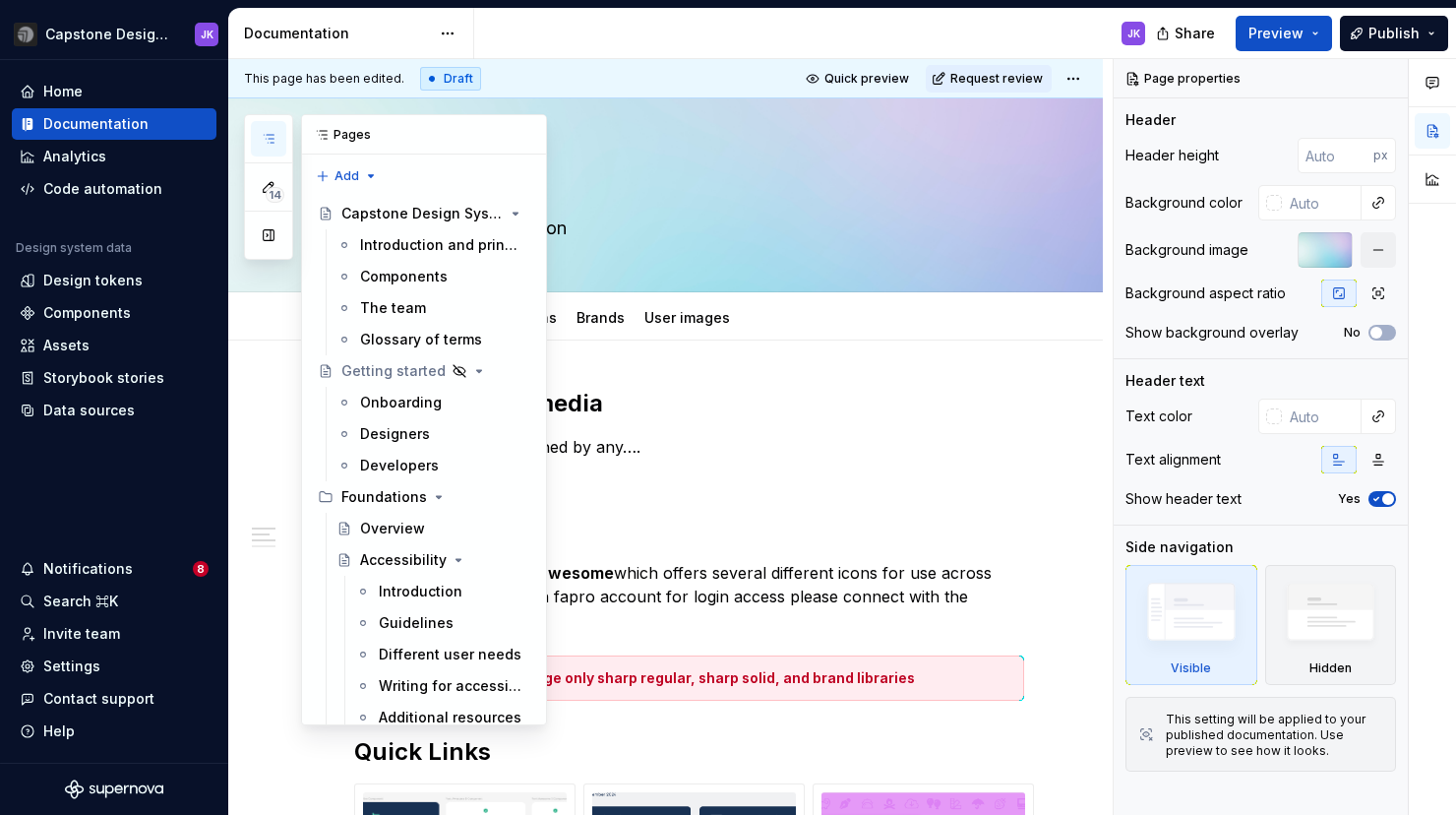 click 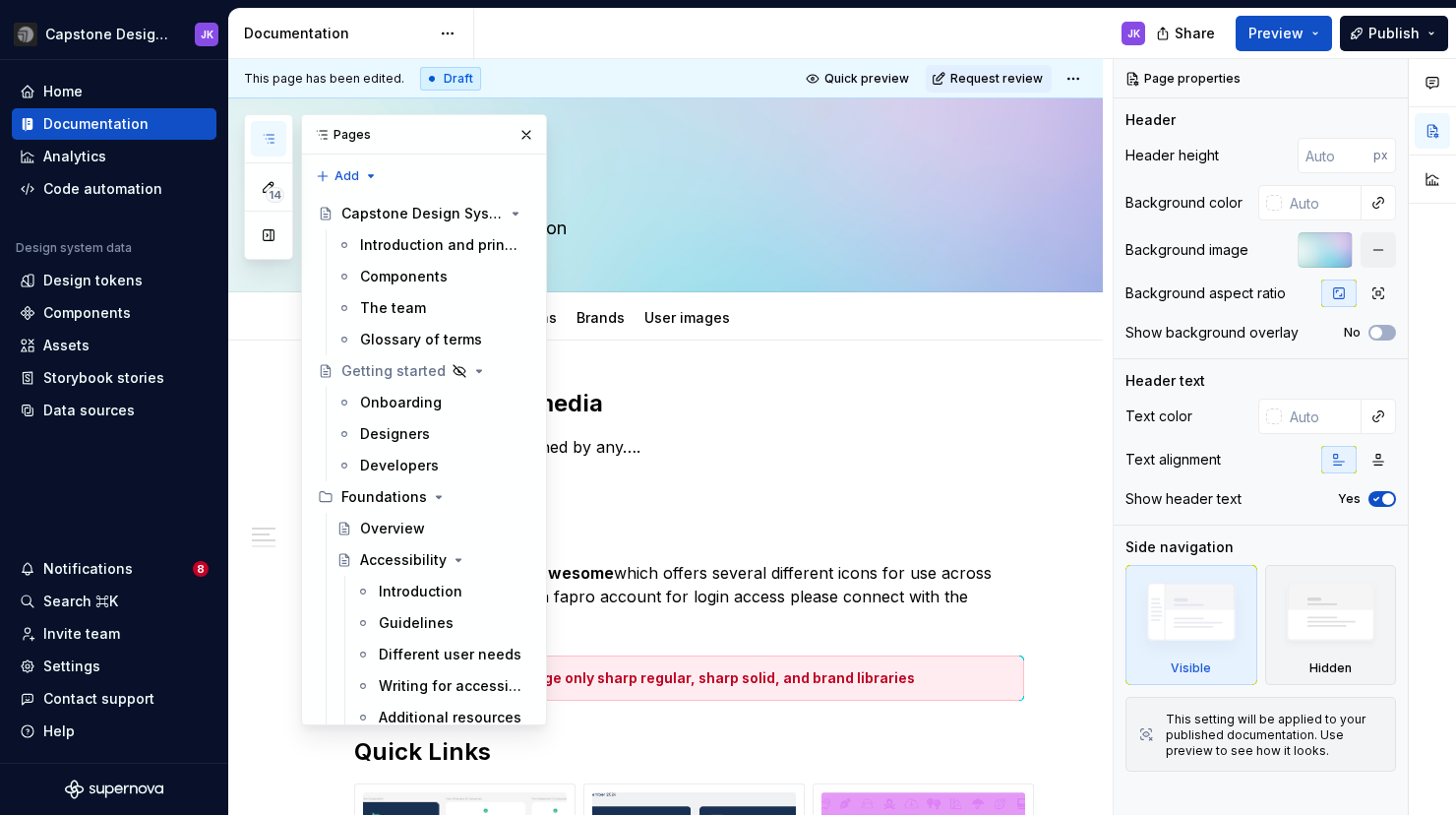 click 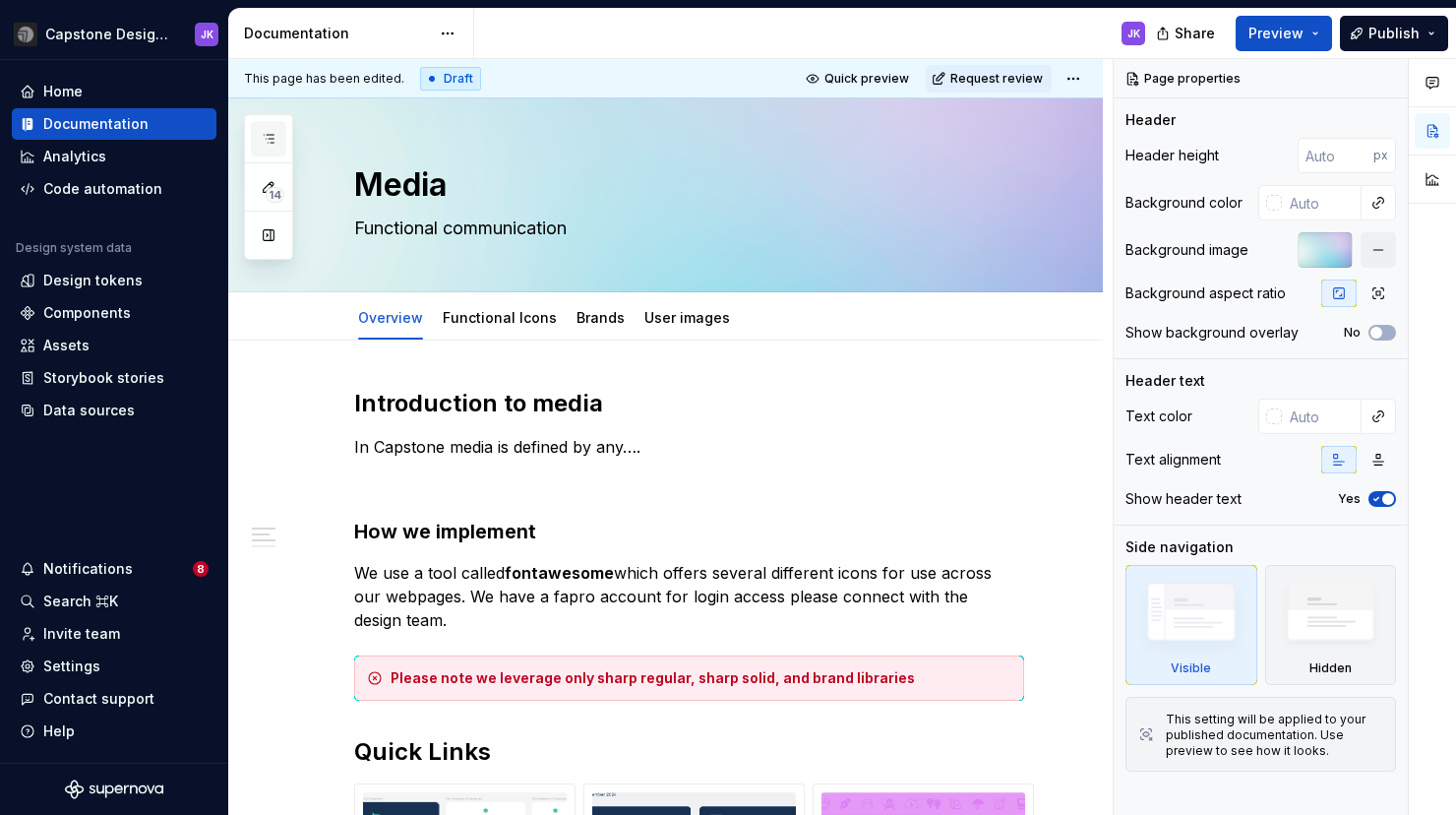 click 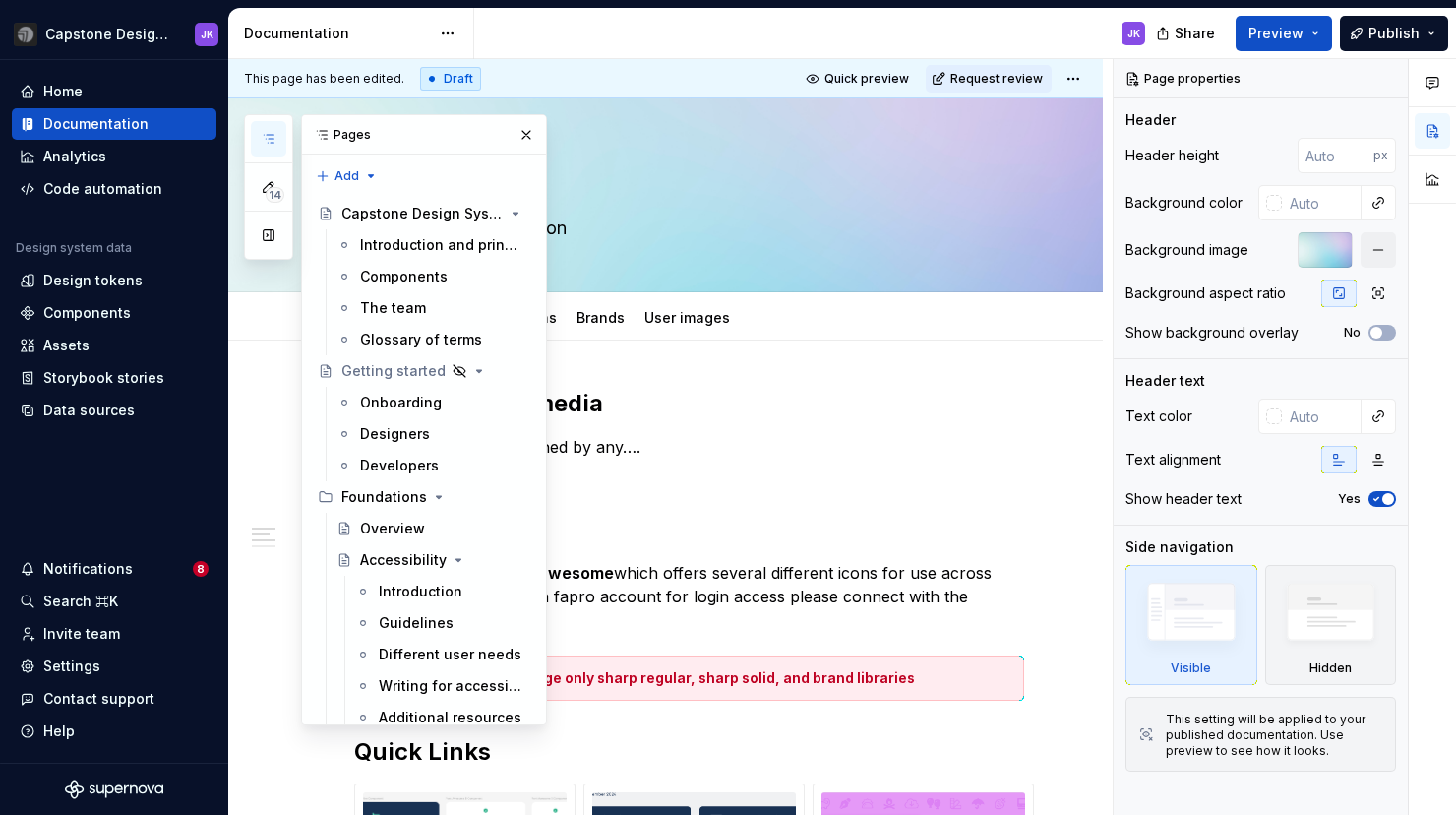 click 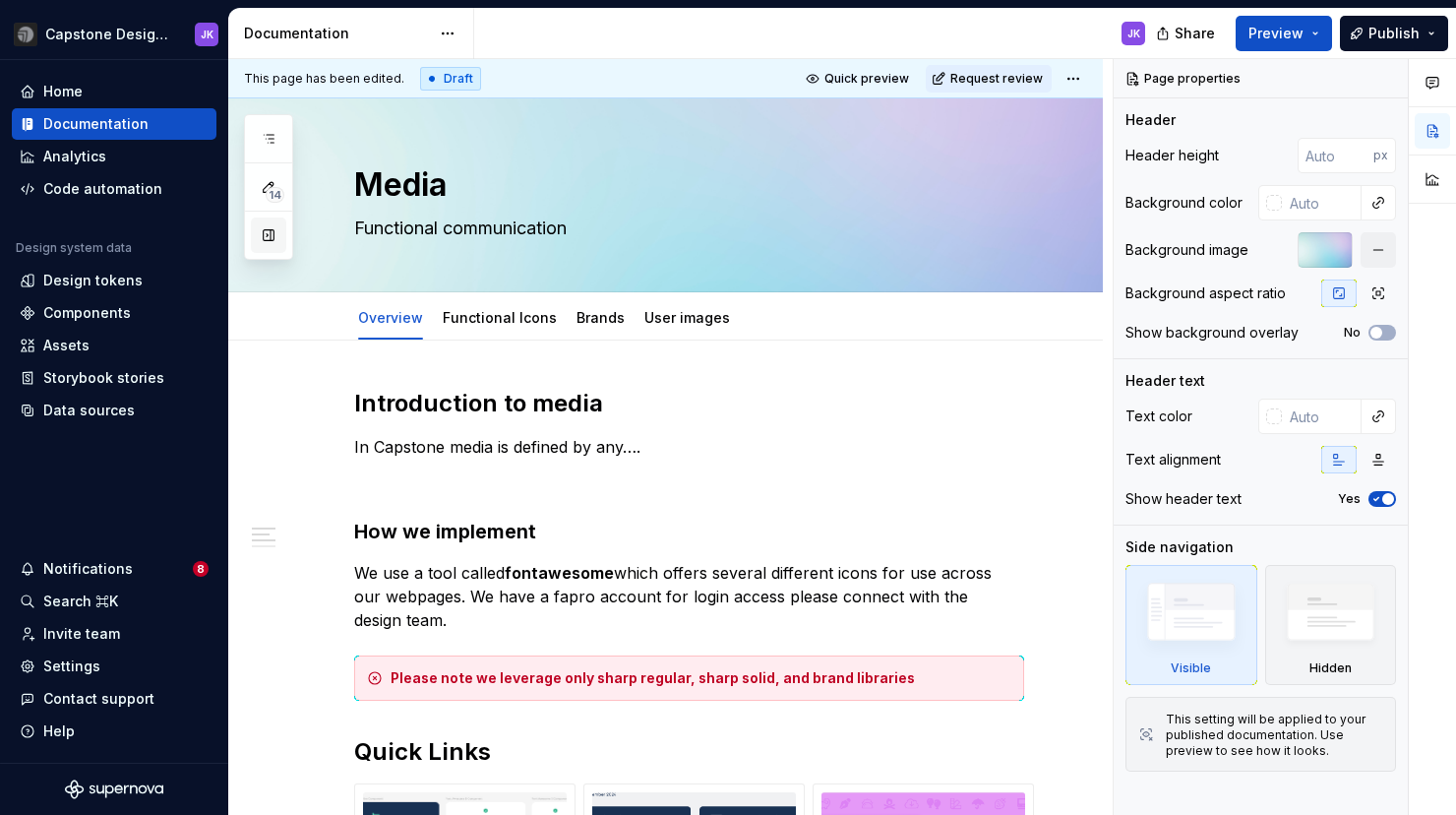 click at bounding box center (269, 235) 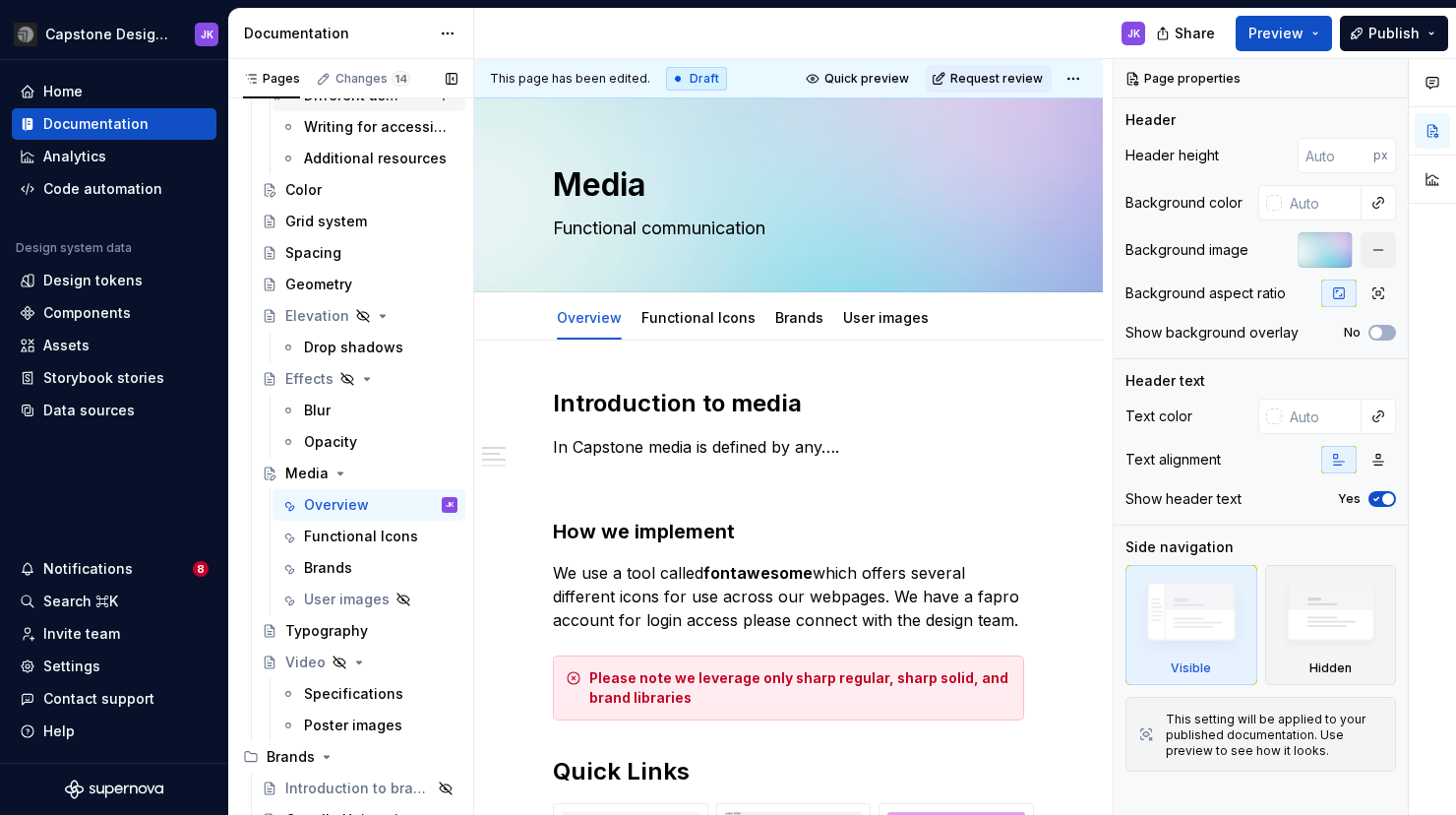 scroll, scrollTop: 521, scrollLeft: 0, axis: vertical 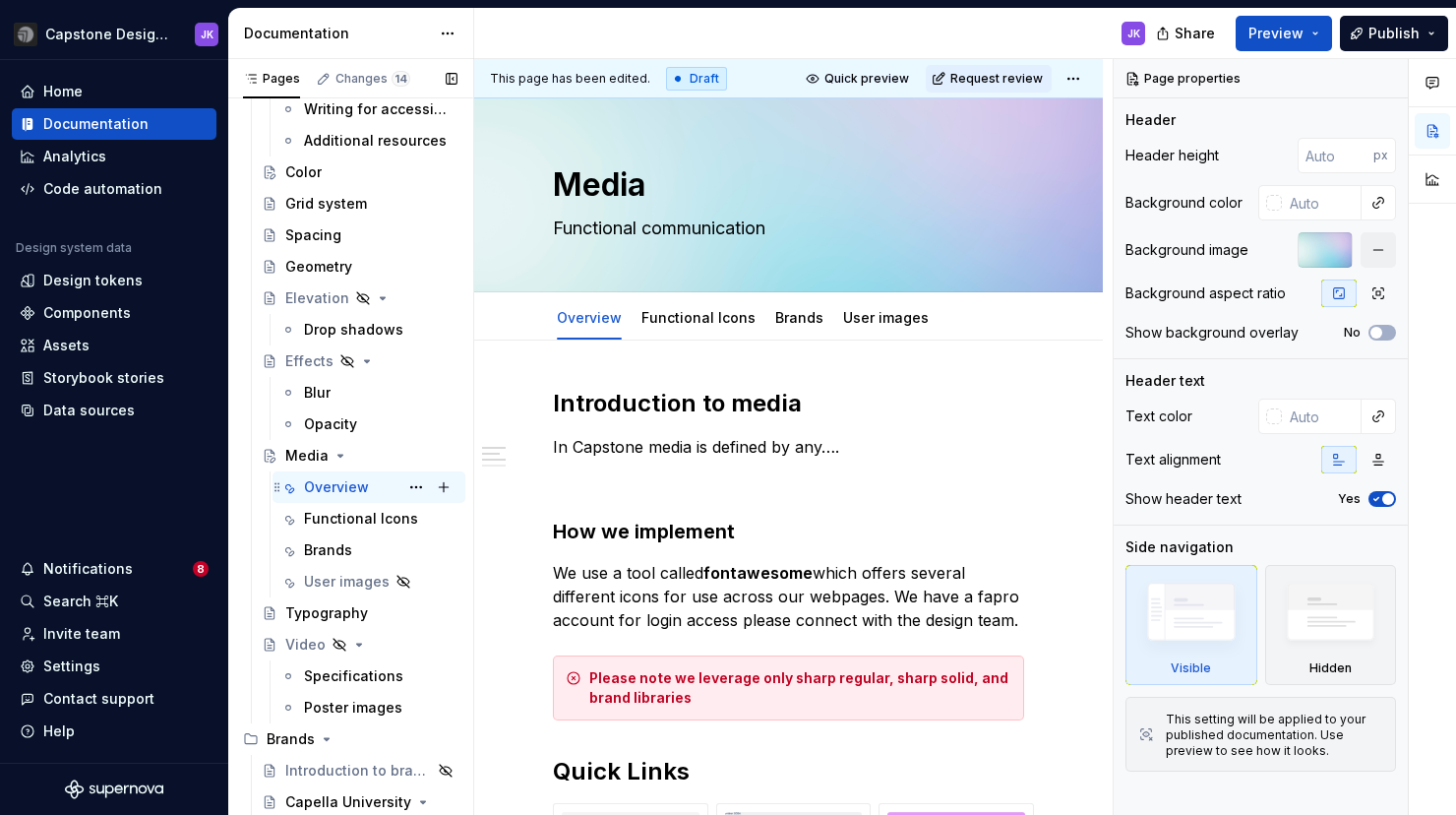 click on "Overview" at bounding box center [336, 487] 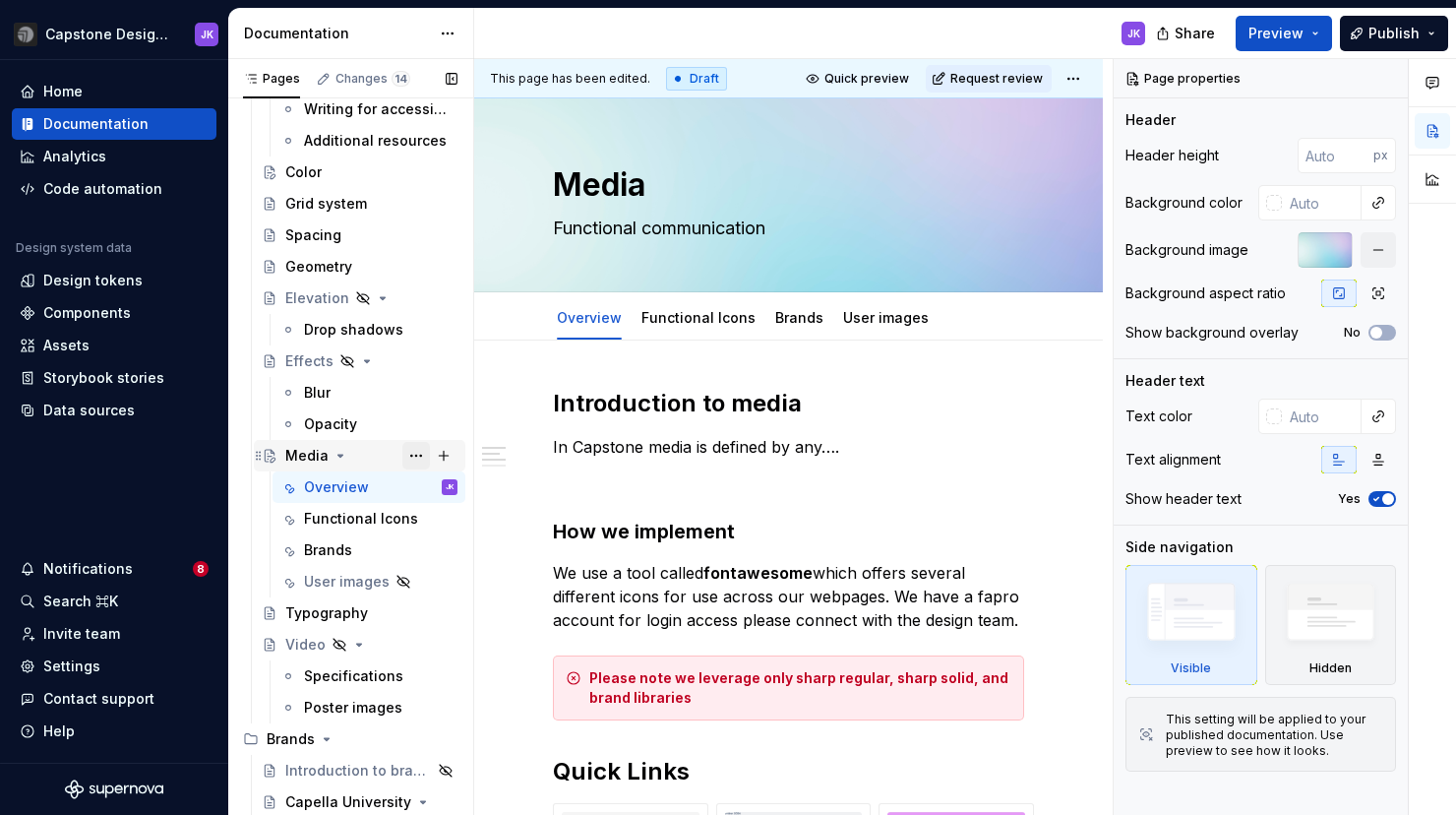 click at bounding box center [416, 456] 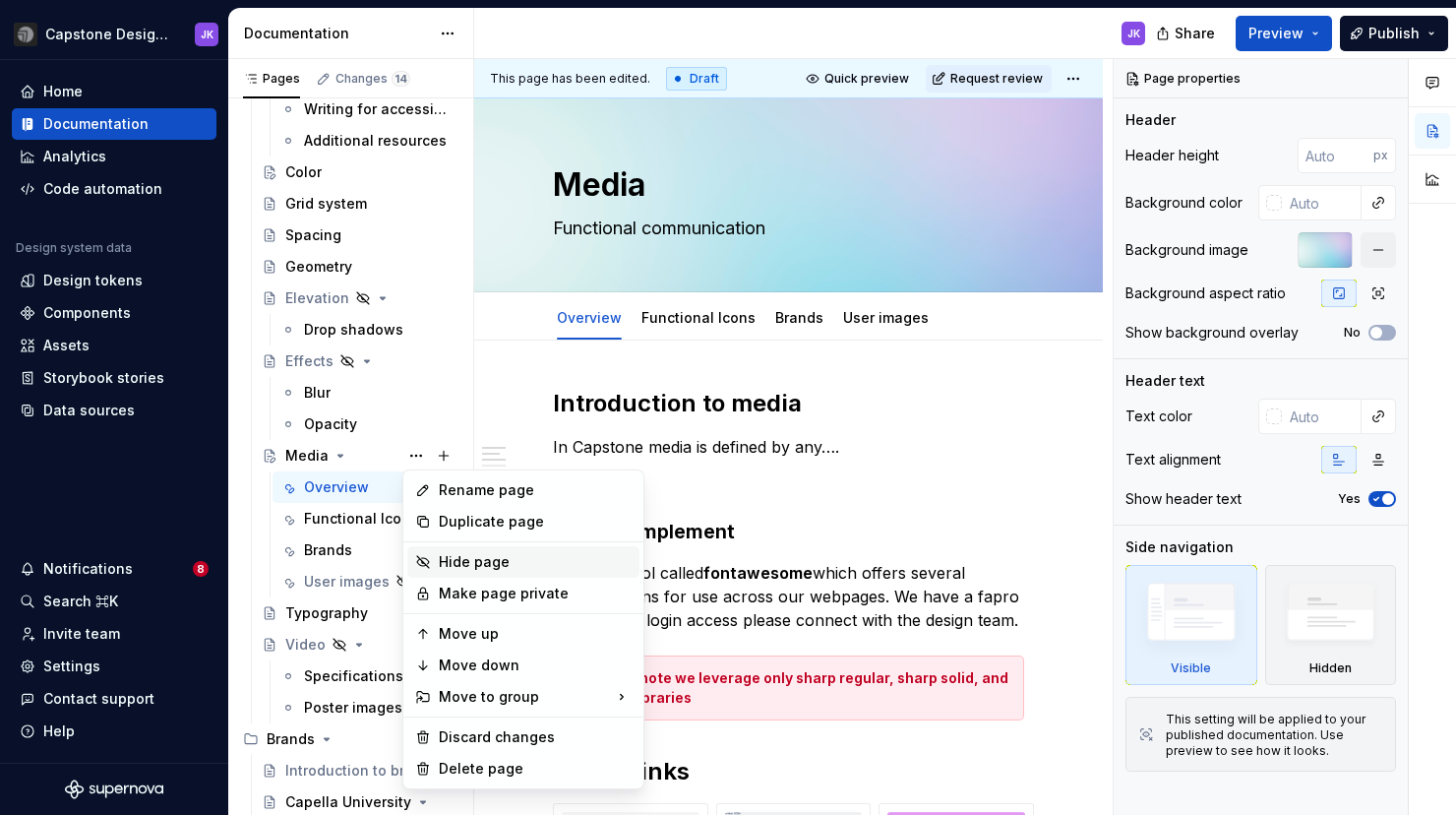 click 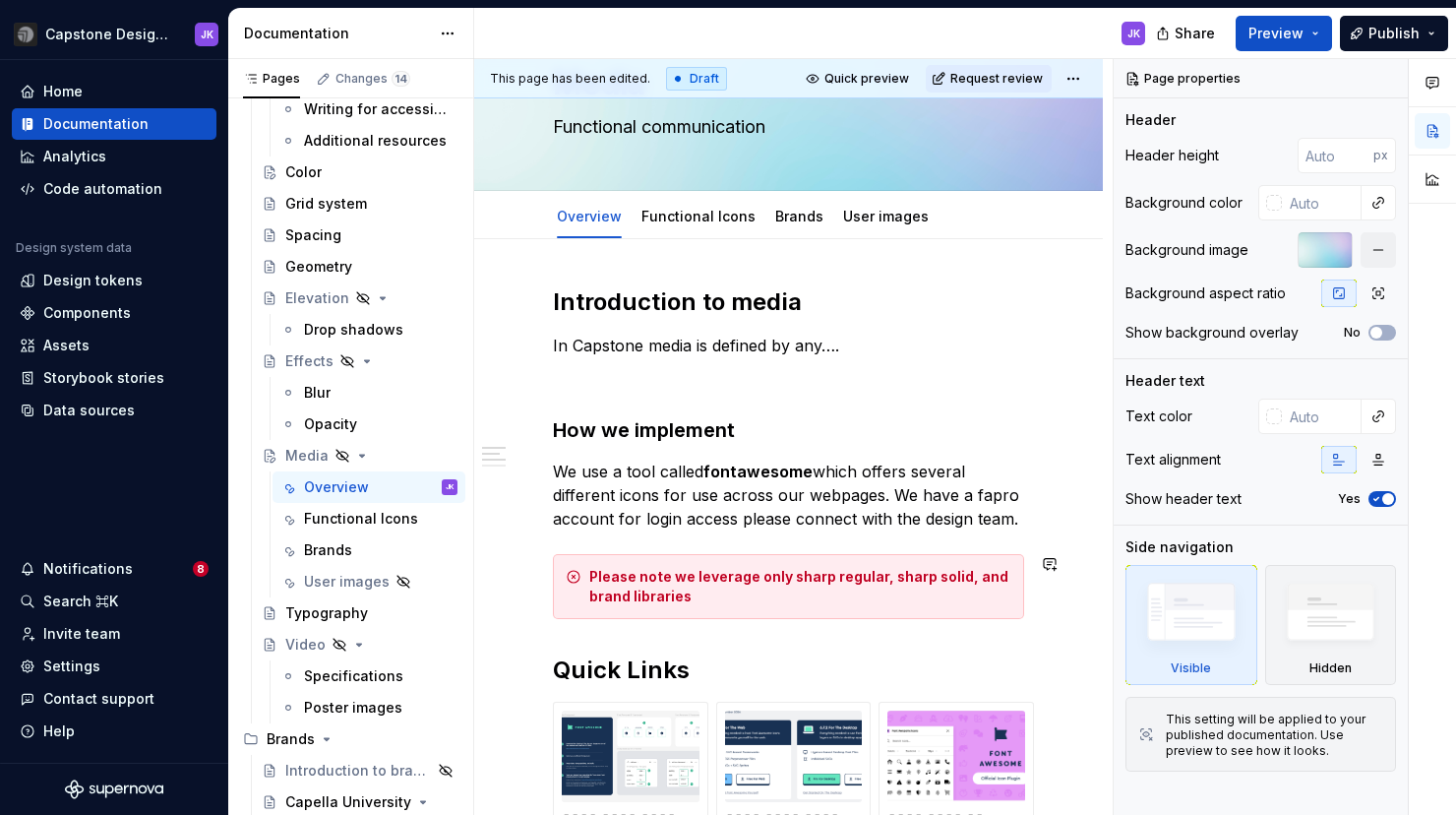 scroll, scrollTop: 0, scrollLeft: 0, axis: both 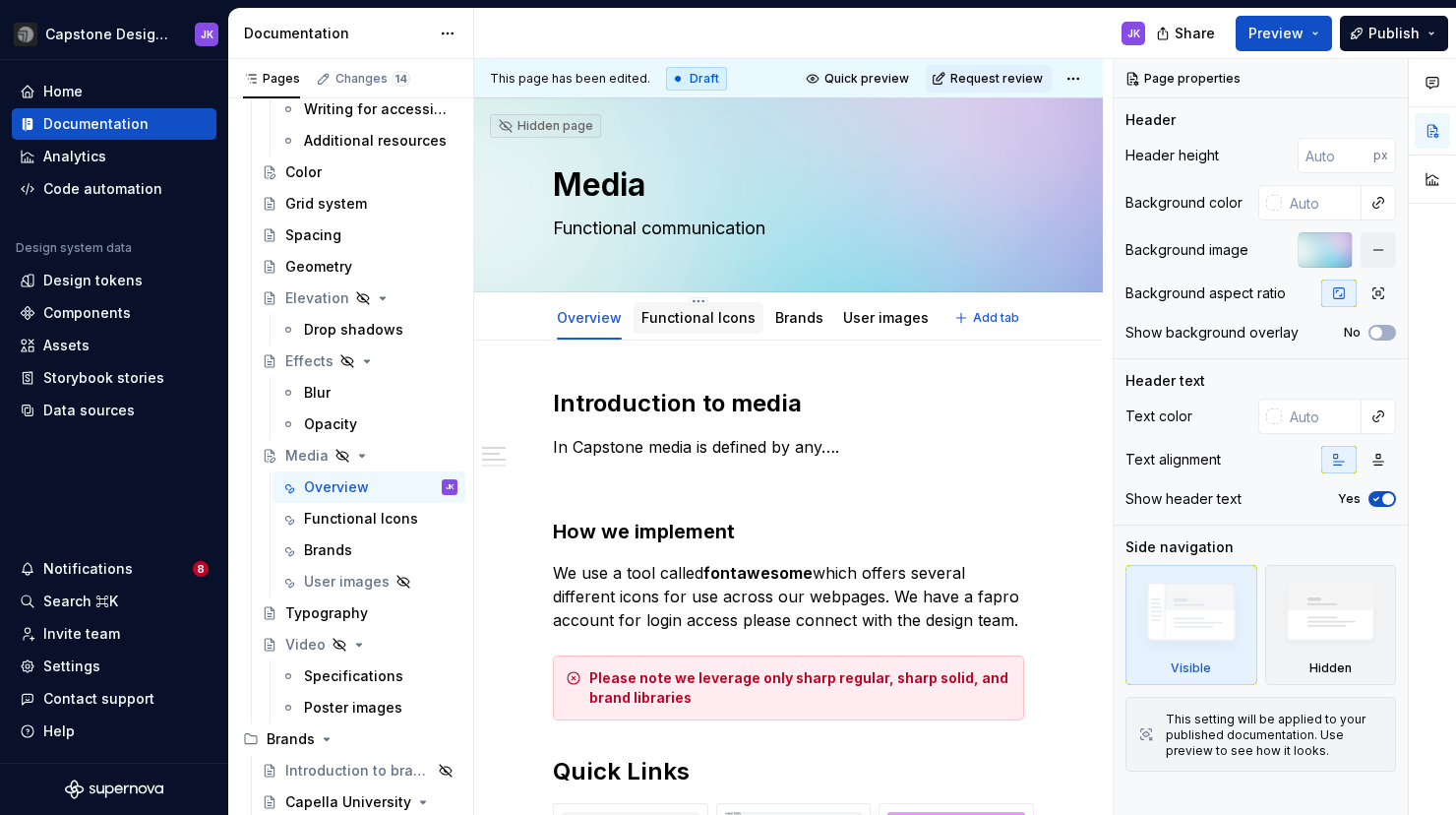 click on "Functional Icons" at bounding box center (698, 318) 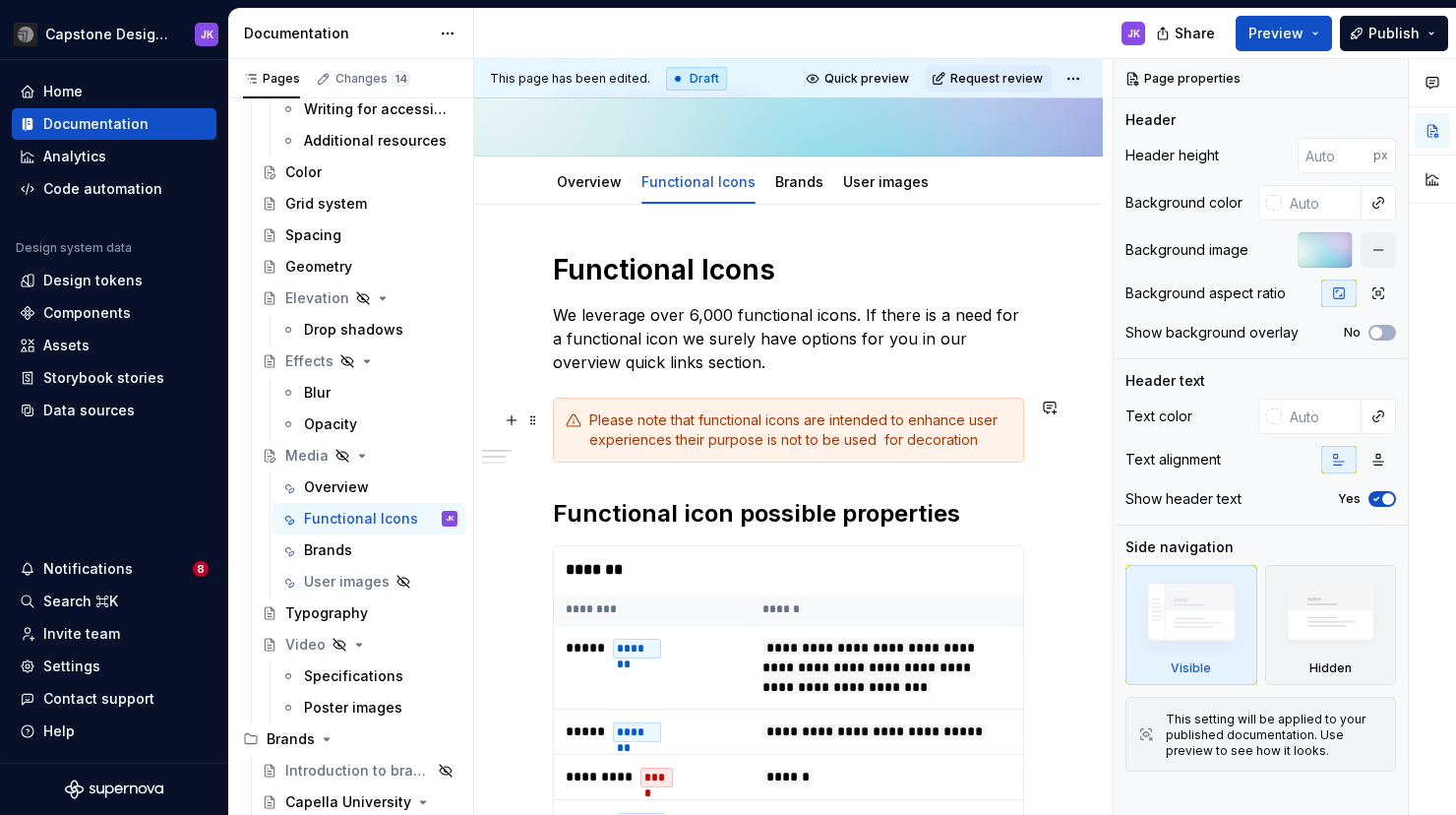 scroll, scrollTop: 0, scrollLeft: 0, axis: both 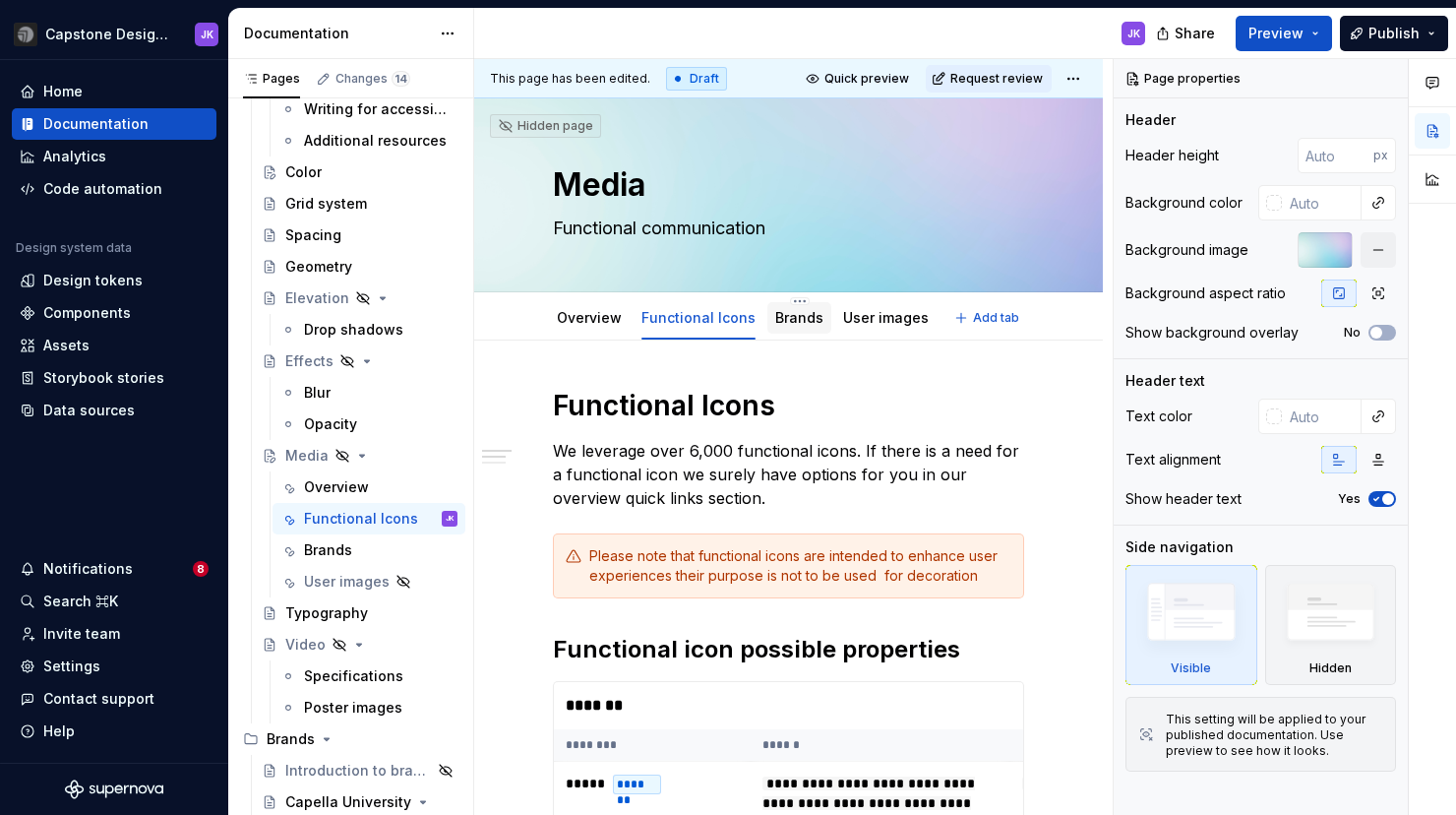 click on "Brands" at bounding box center [799, 317] 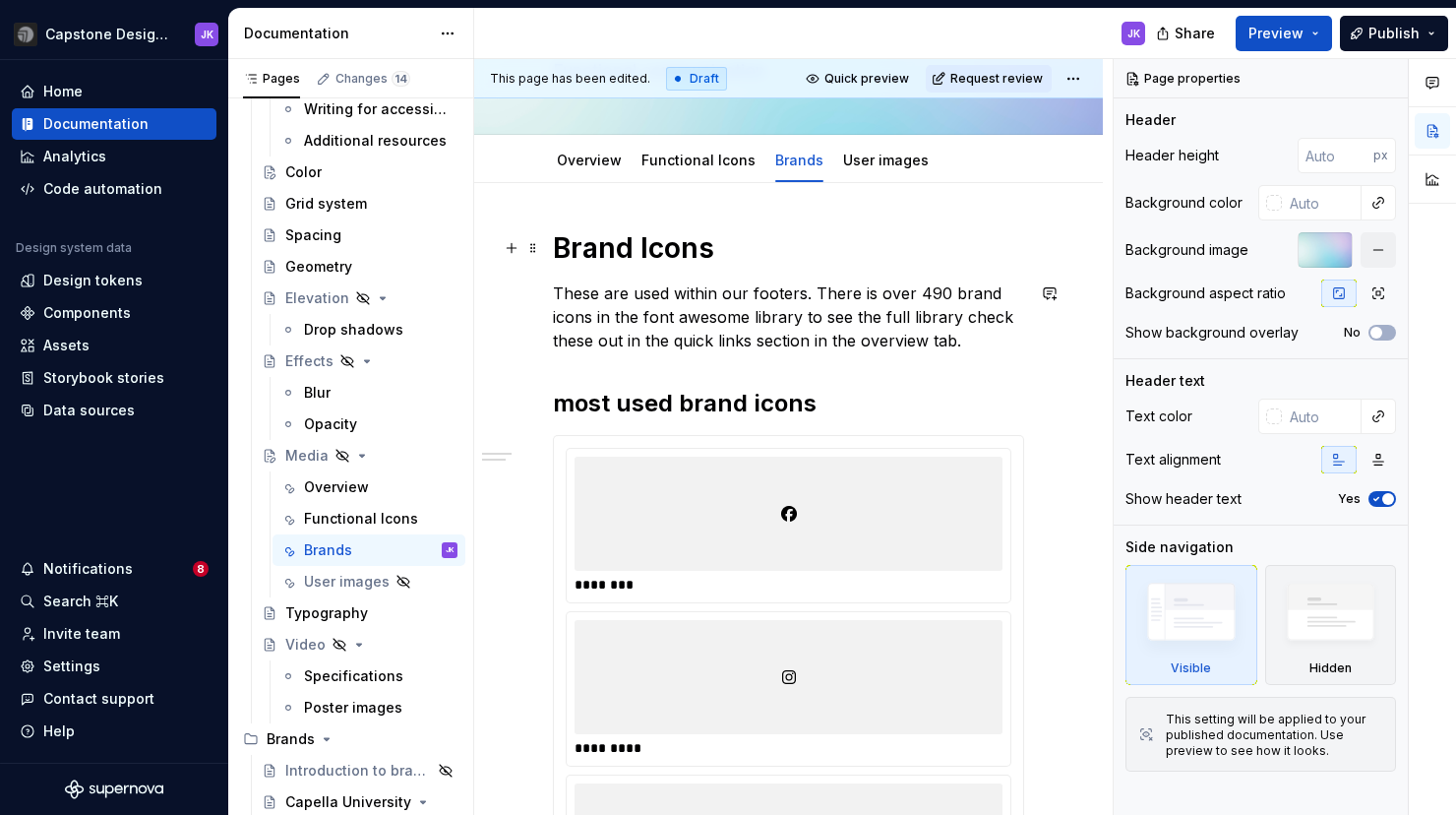 scroll, scrollTop: 0, scrollLeft: 0, axis: both 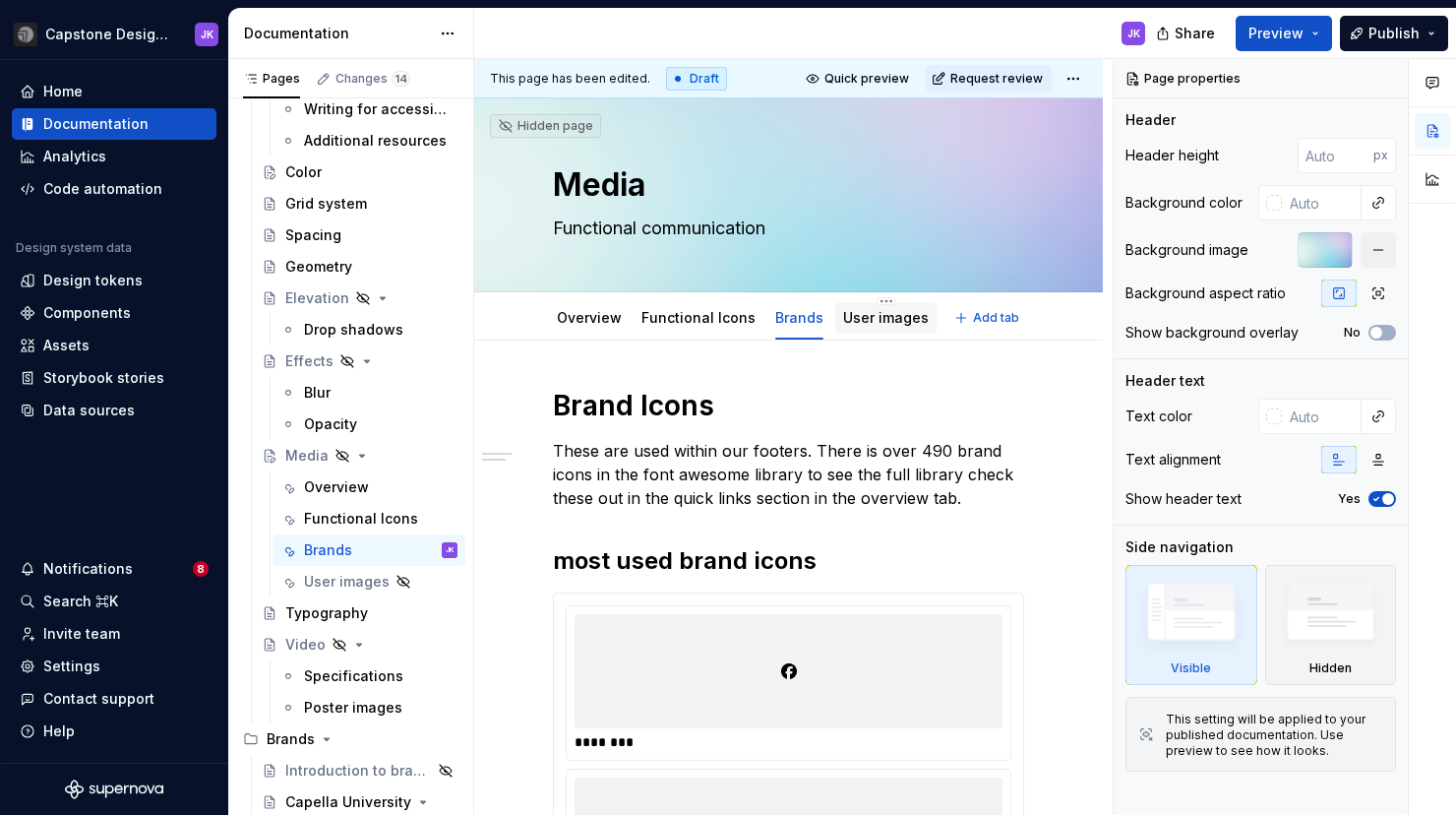 click on "User images" at bounding box center [885, 317] 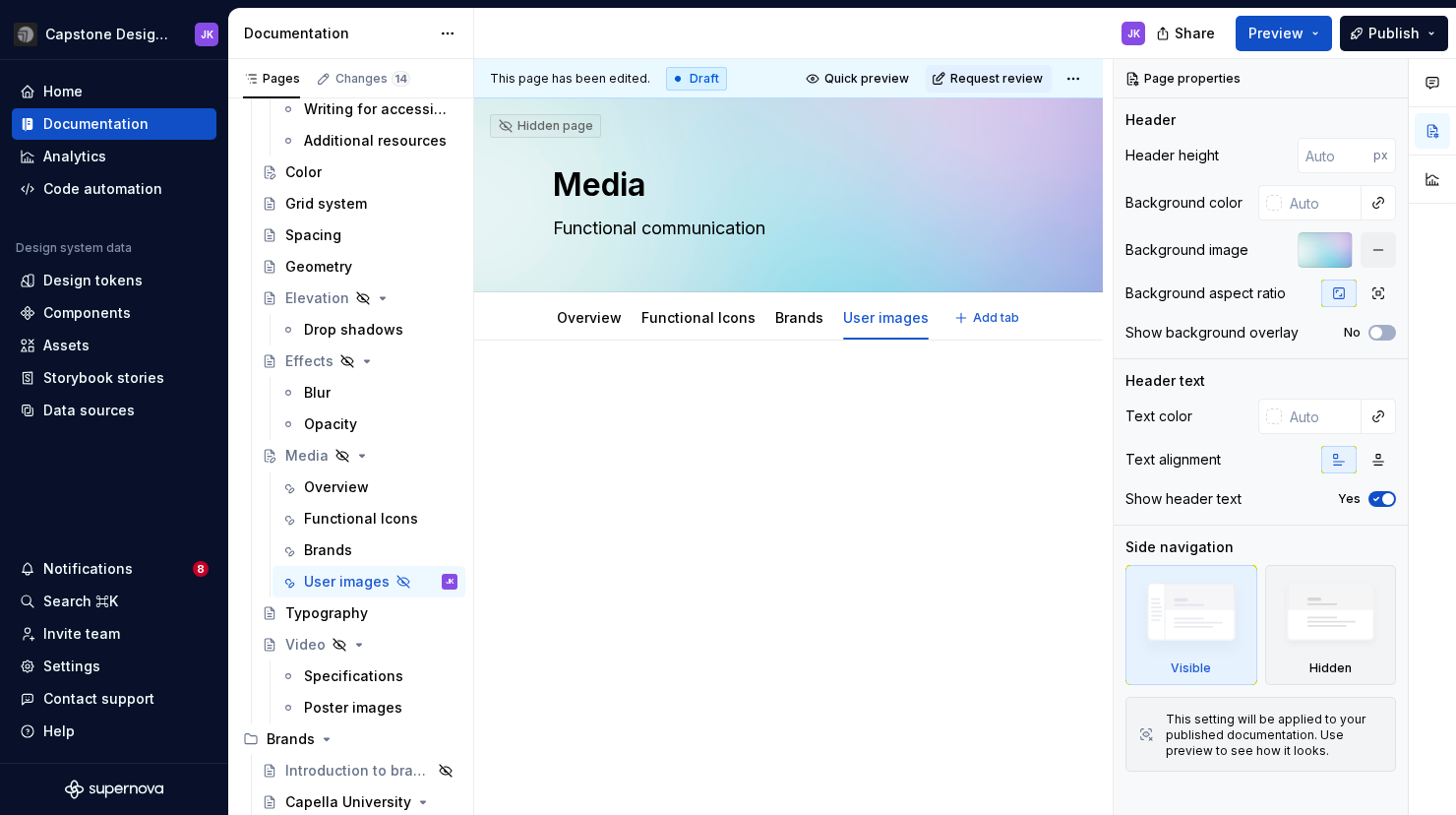 click on "User images" at bounding box center [885, 317] 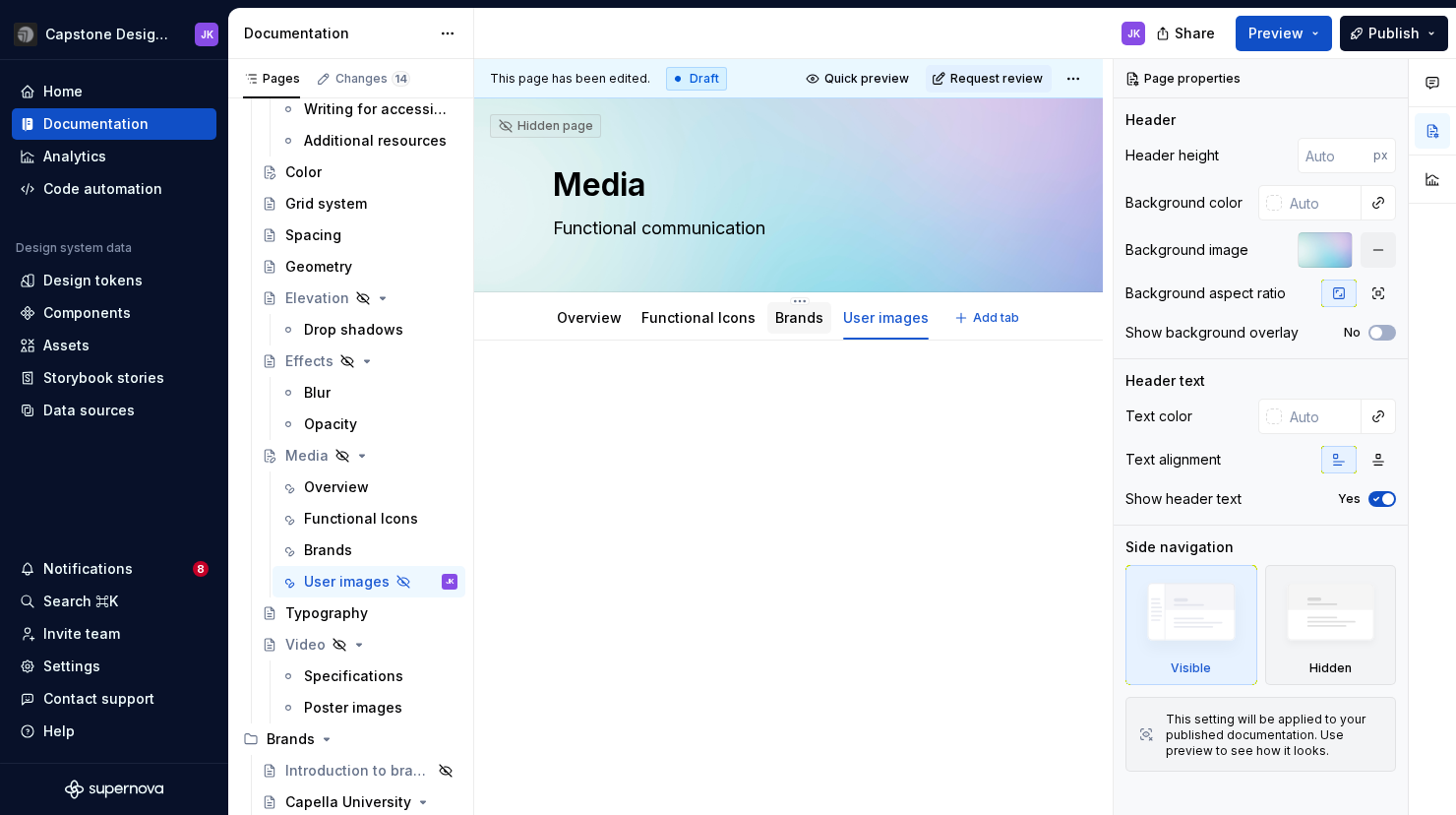 click on "Brands" at bounding box center [799, 317] 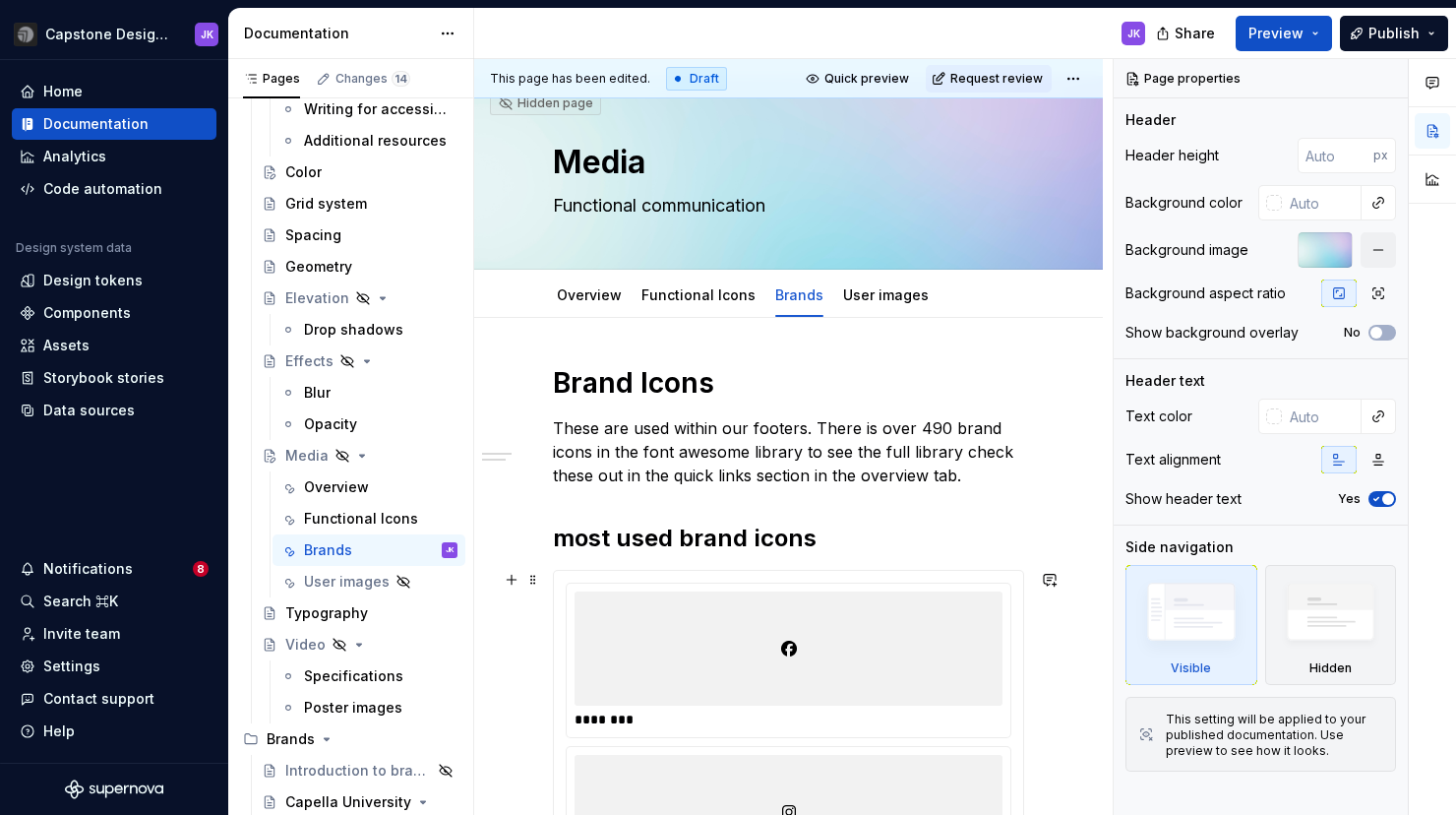 scroll, scrollTop: 0, scrollLeft: 0, axis: both 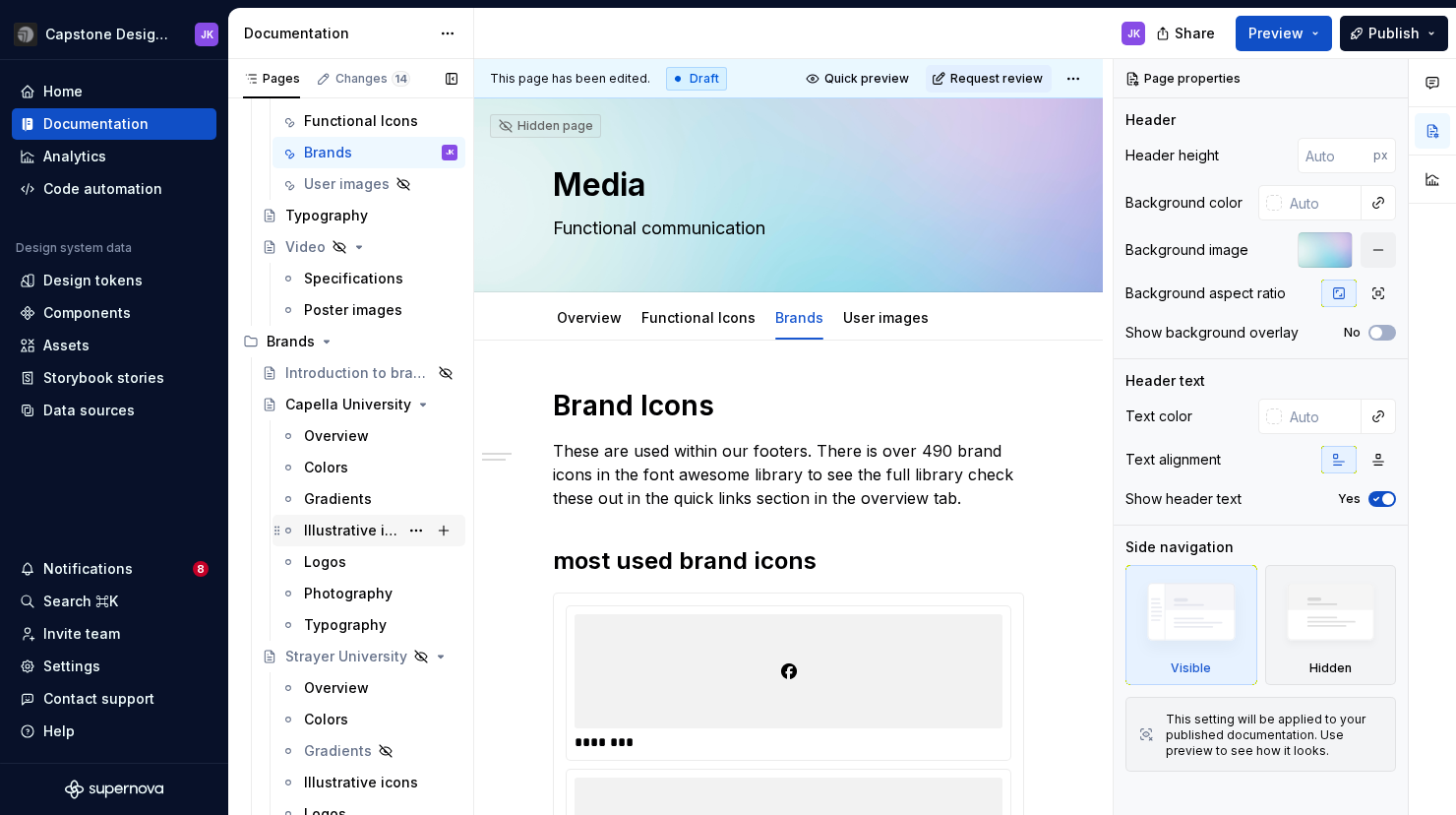 click on "Illustrative icons JG" at bounding box center (381, 531) 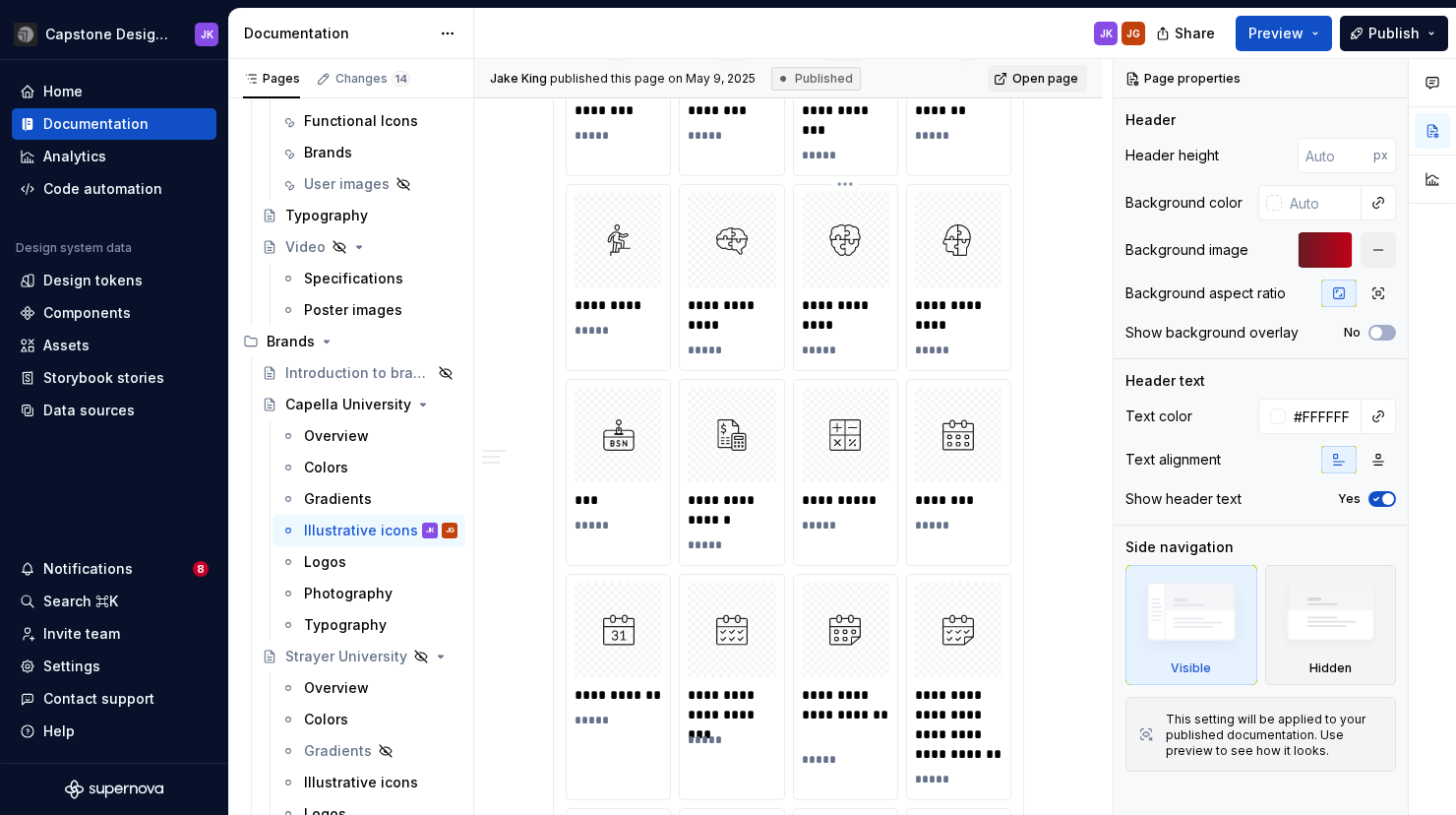 scroll, scrollTop: 1435, scrollLeft: 0, axis: vertical 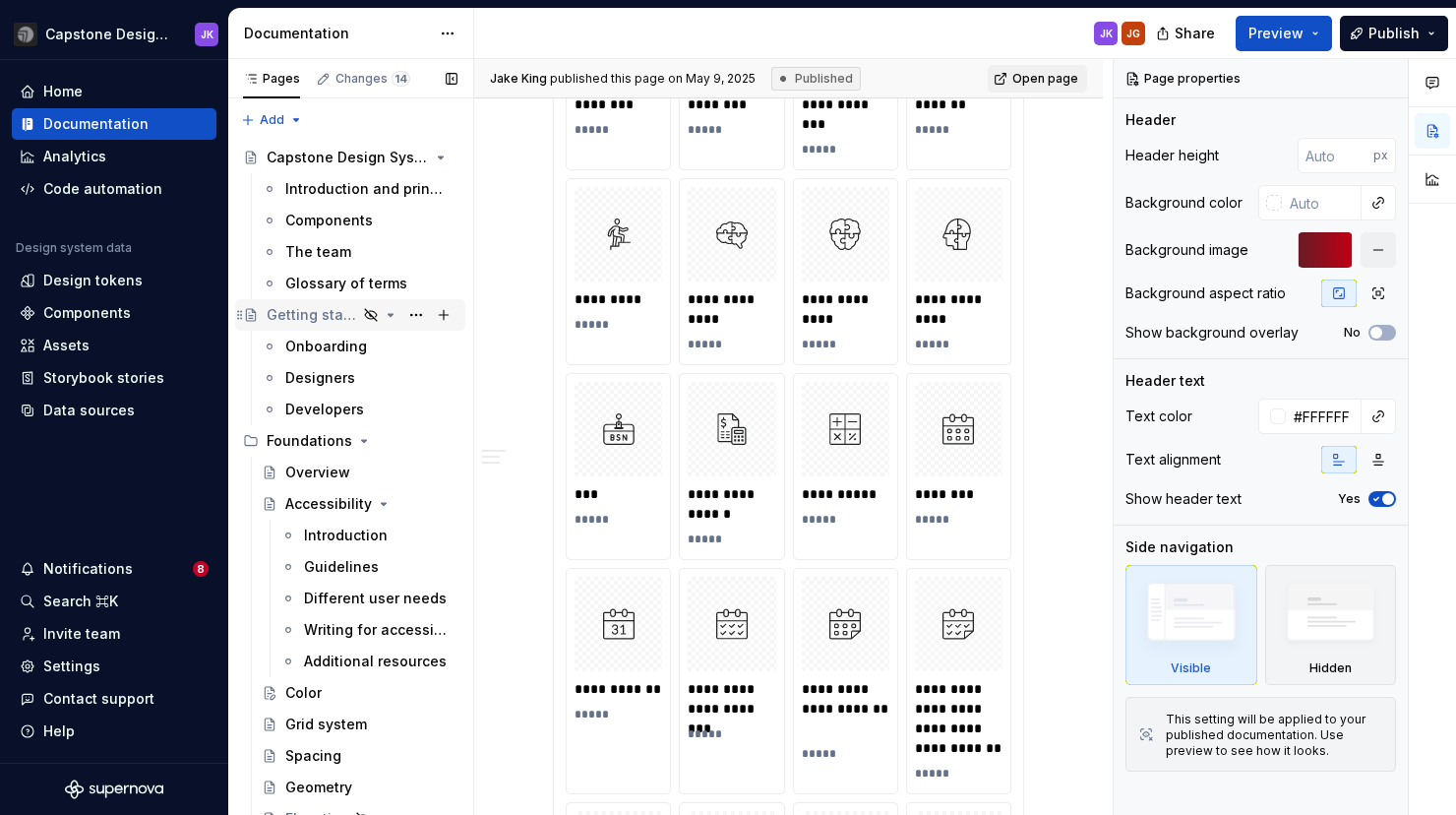 click 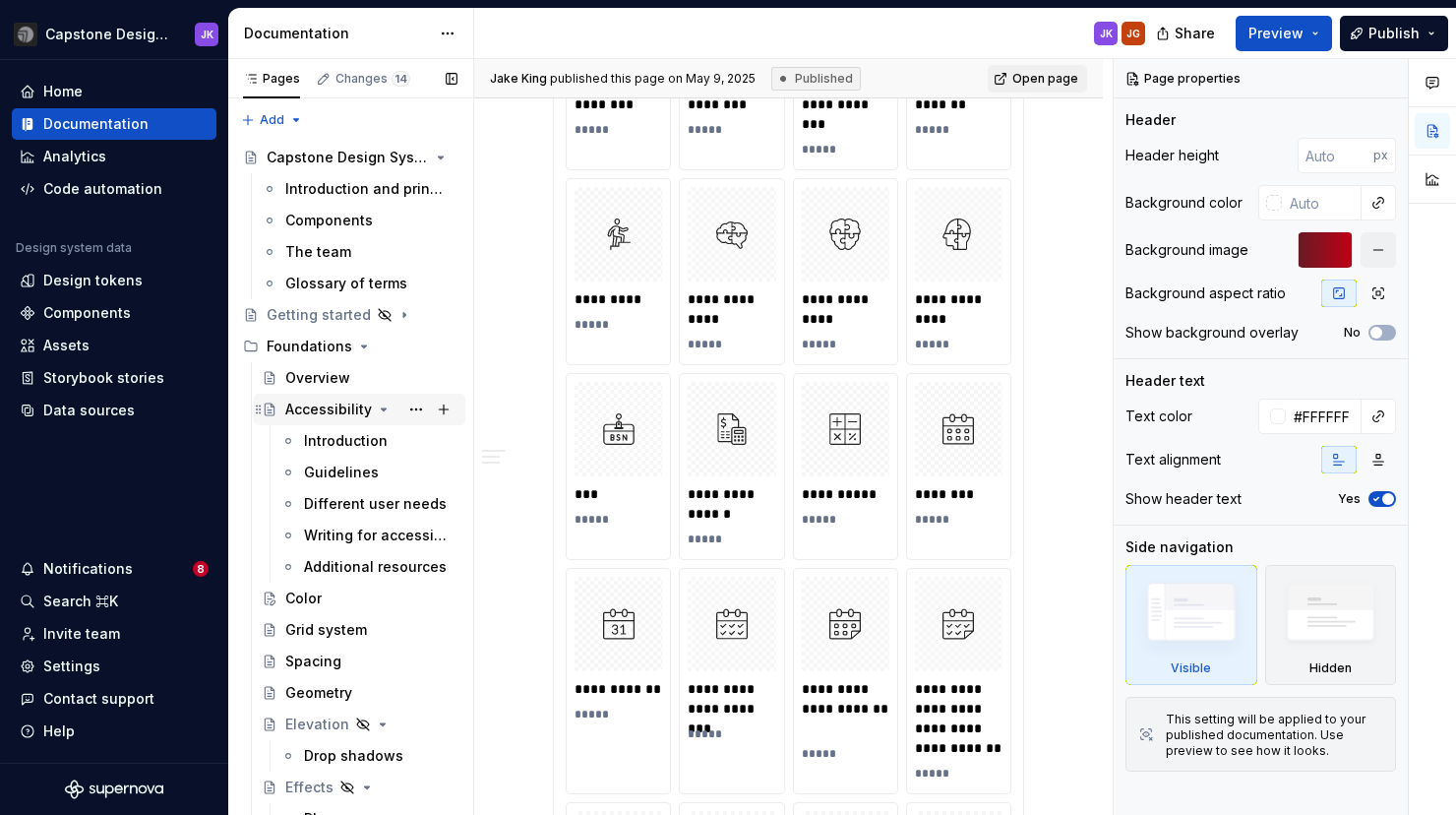 click 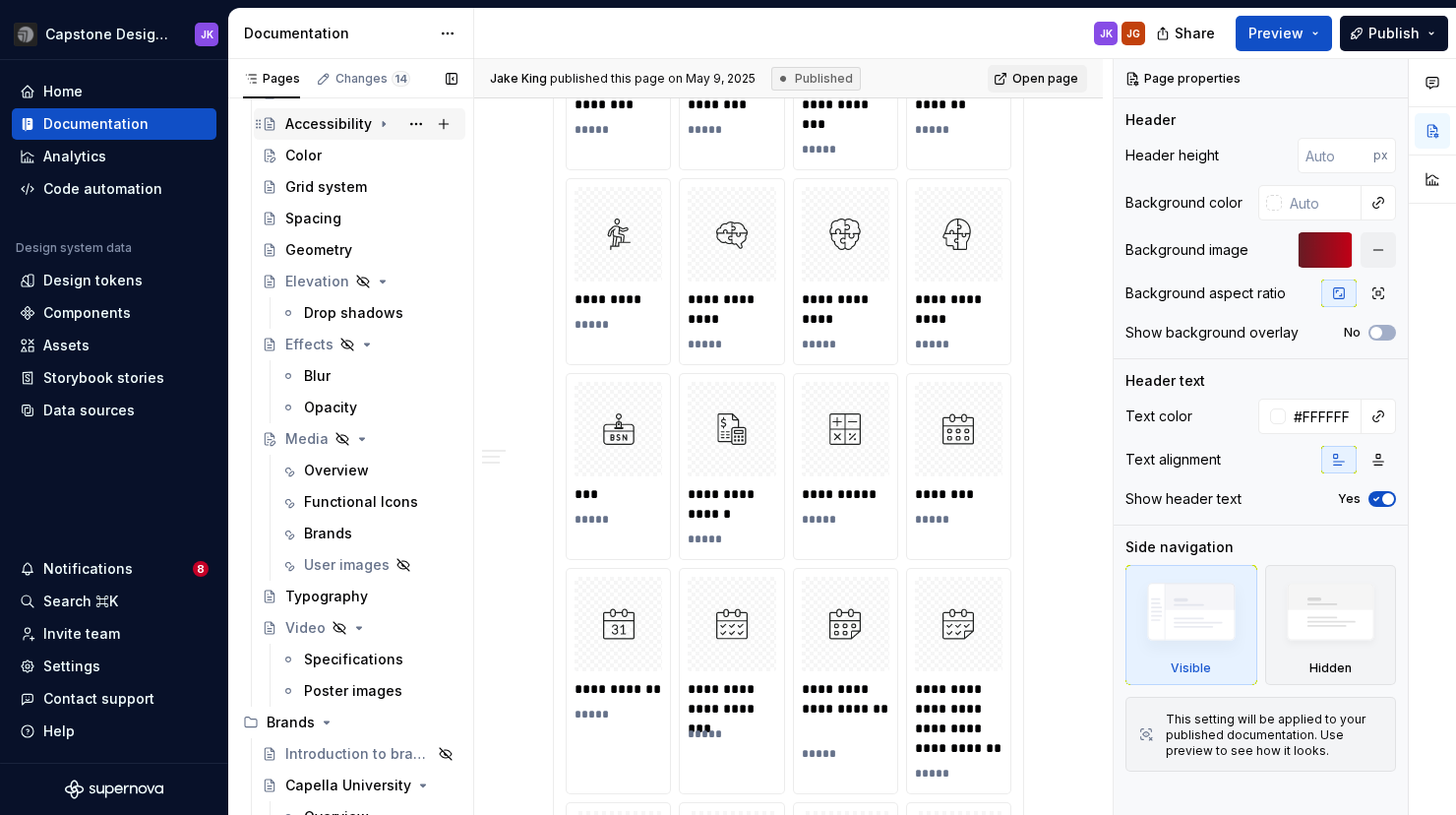 scroll, scrollTop: 291, scrollLeft: 0, axis: vertical 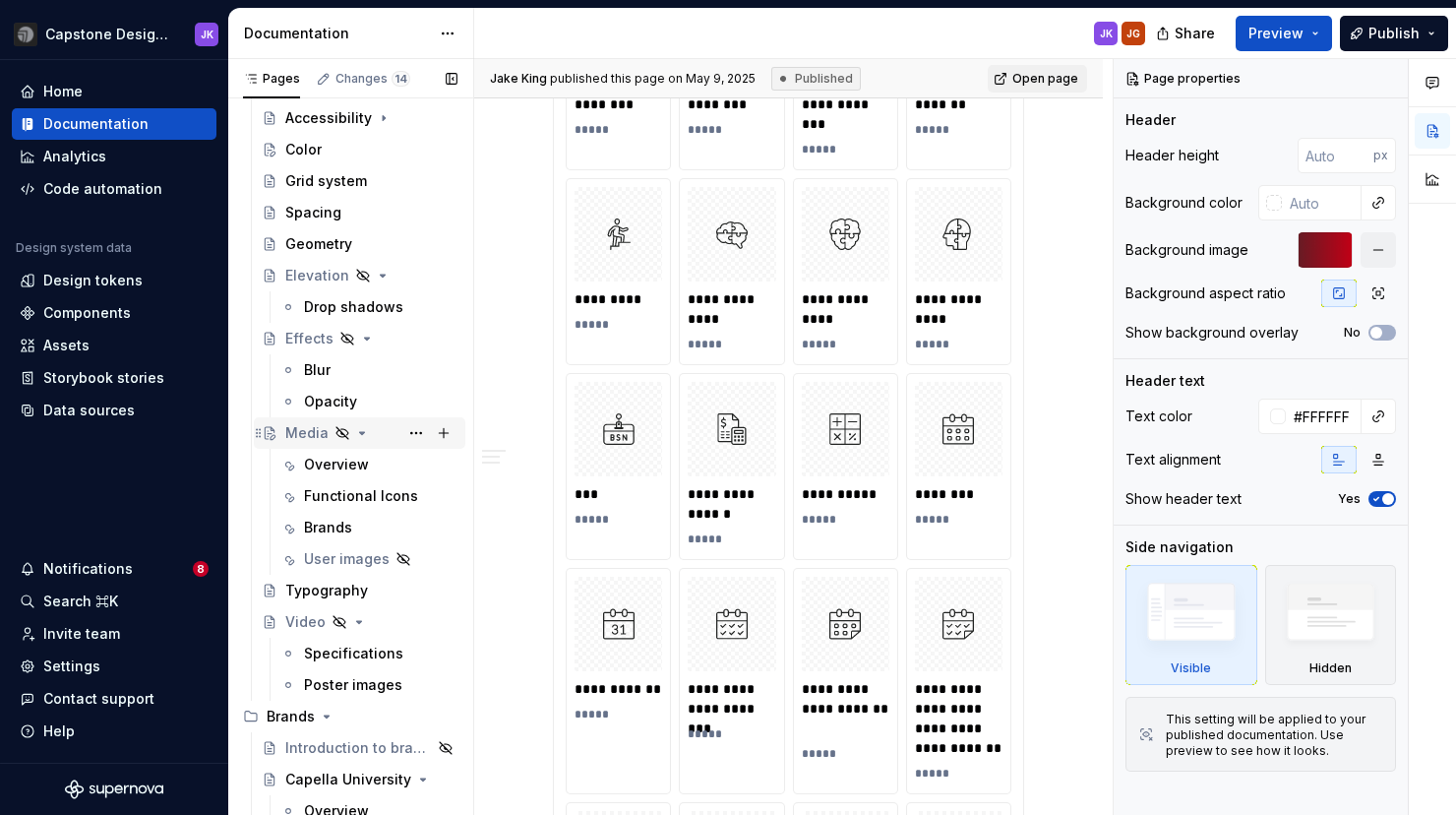 click on "Media" at bounding box center (307, 433) 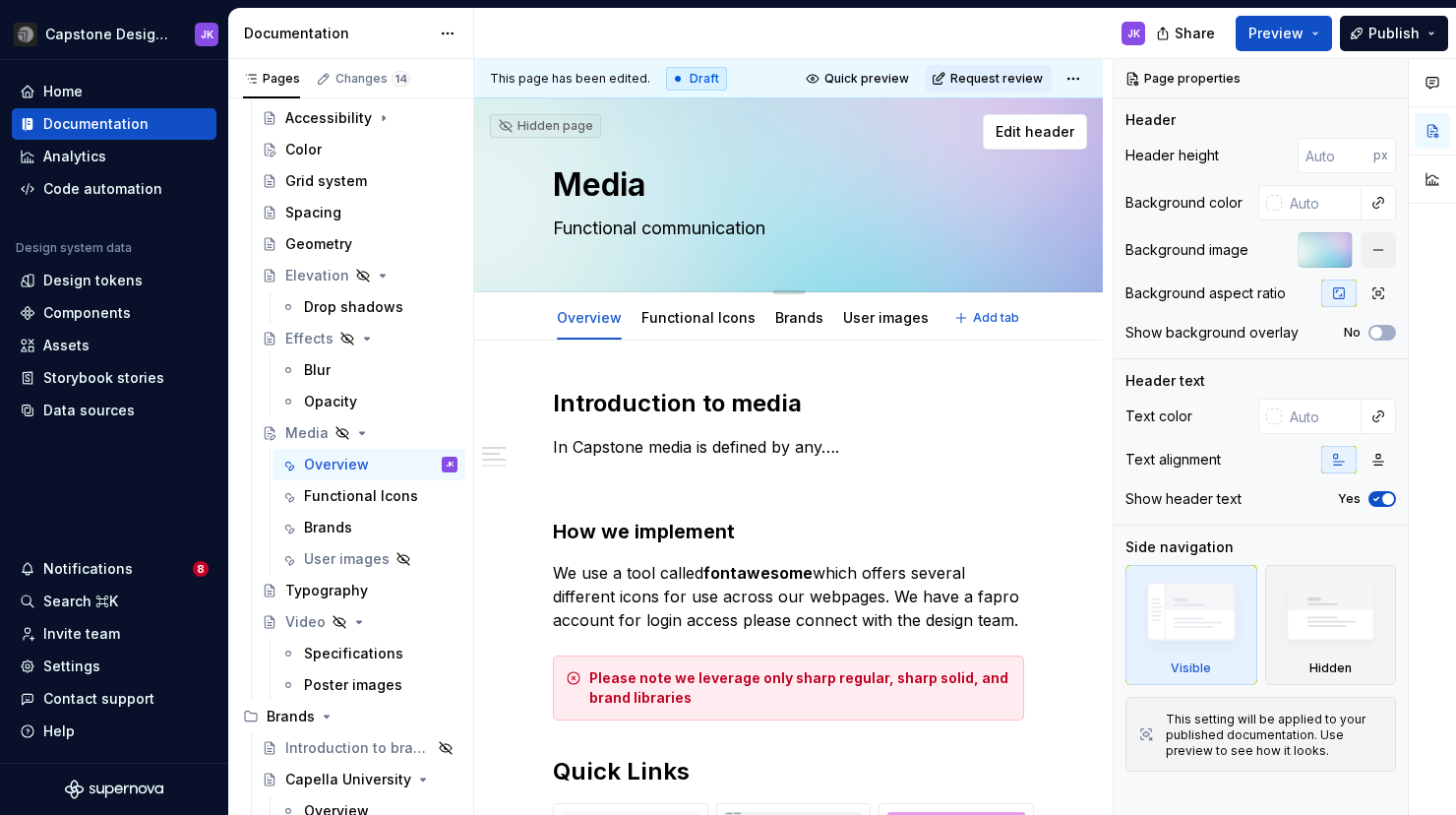 click on "Functional communication" at bounding box center (784, 228) 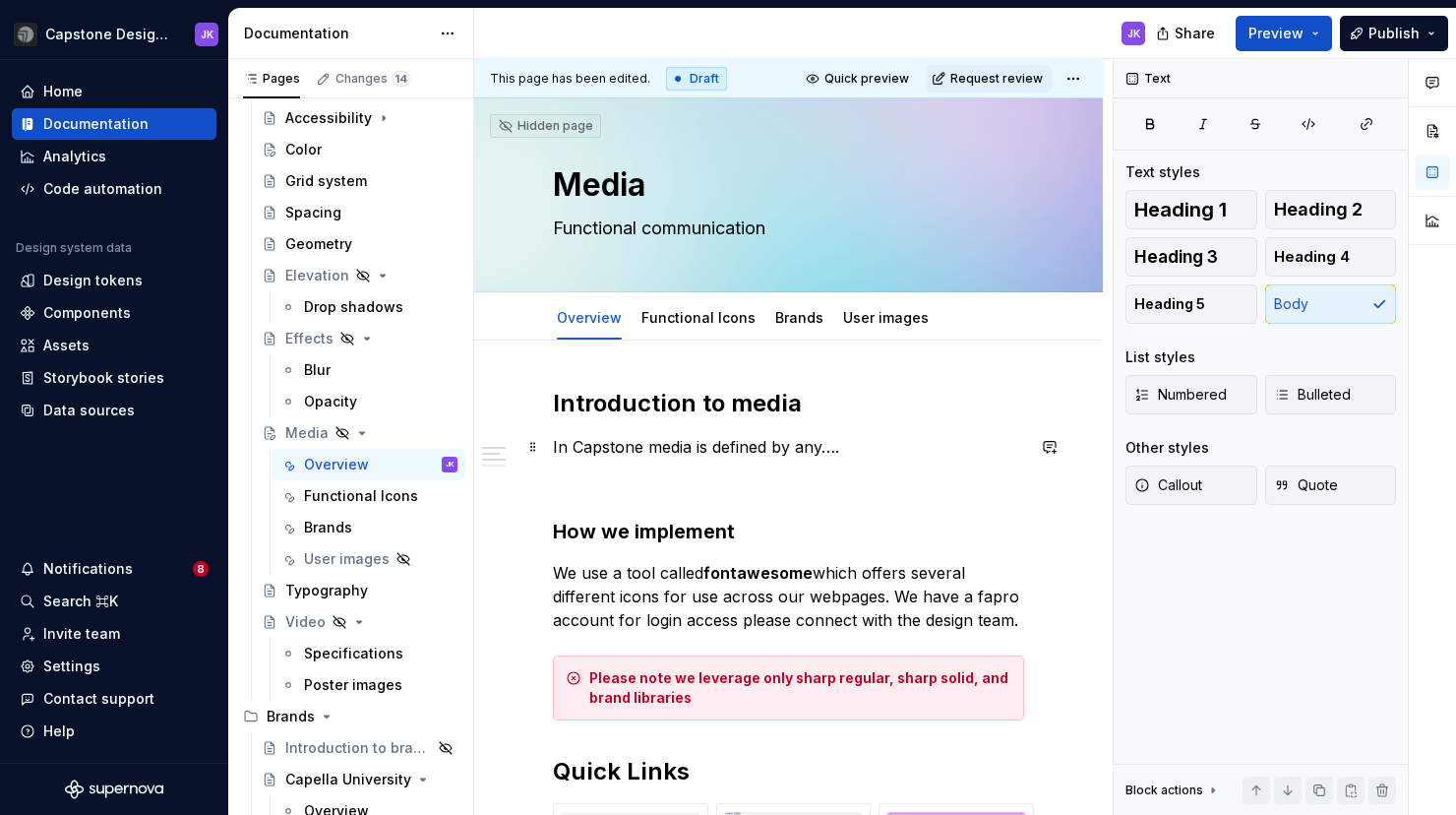 click on "In Capstone media is defined by any…." at bounding box center (788, 447) 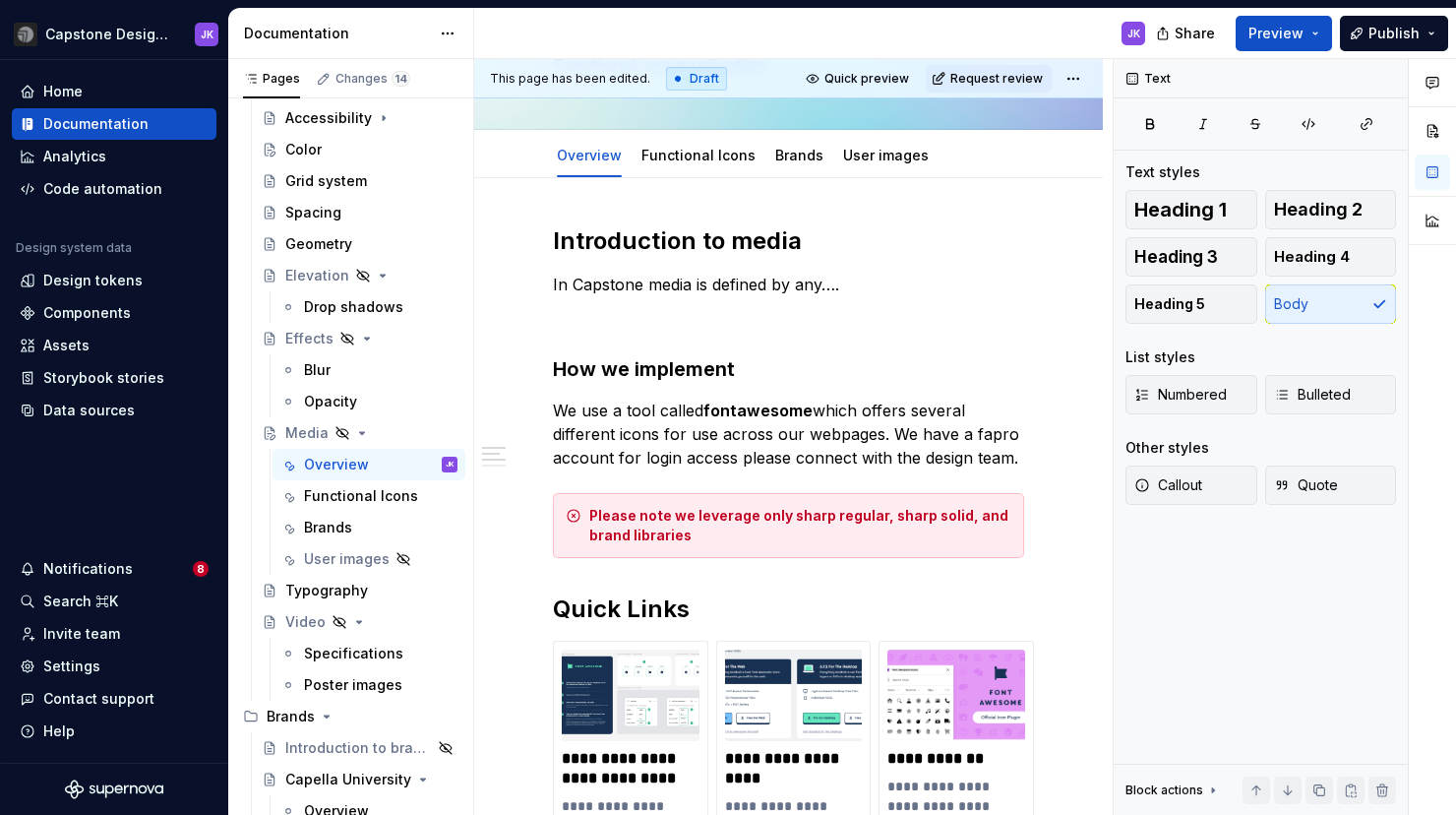 scroll, scrollTop: 167, scrollLeft: 0, axis: vertical 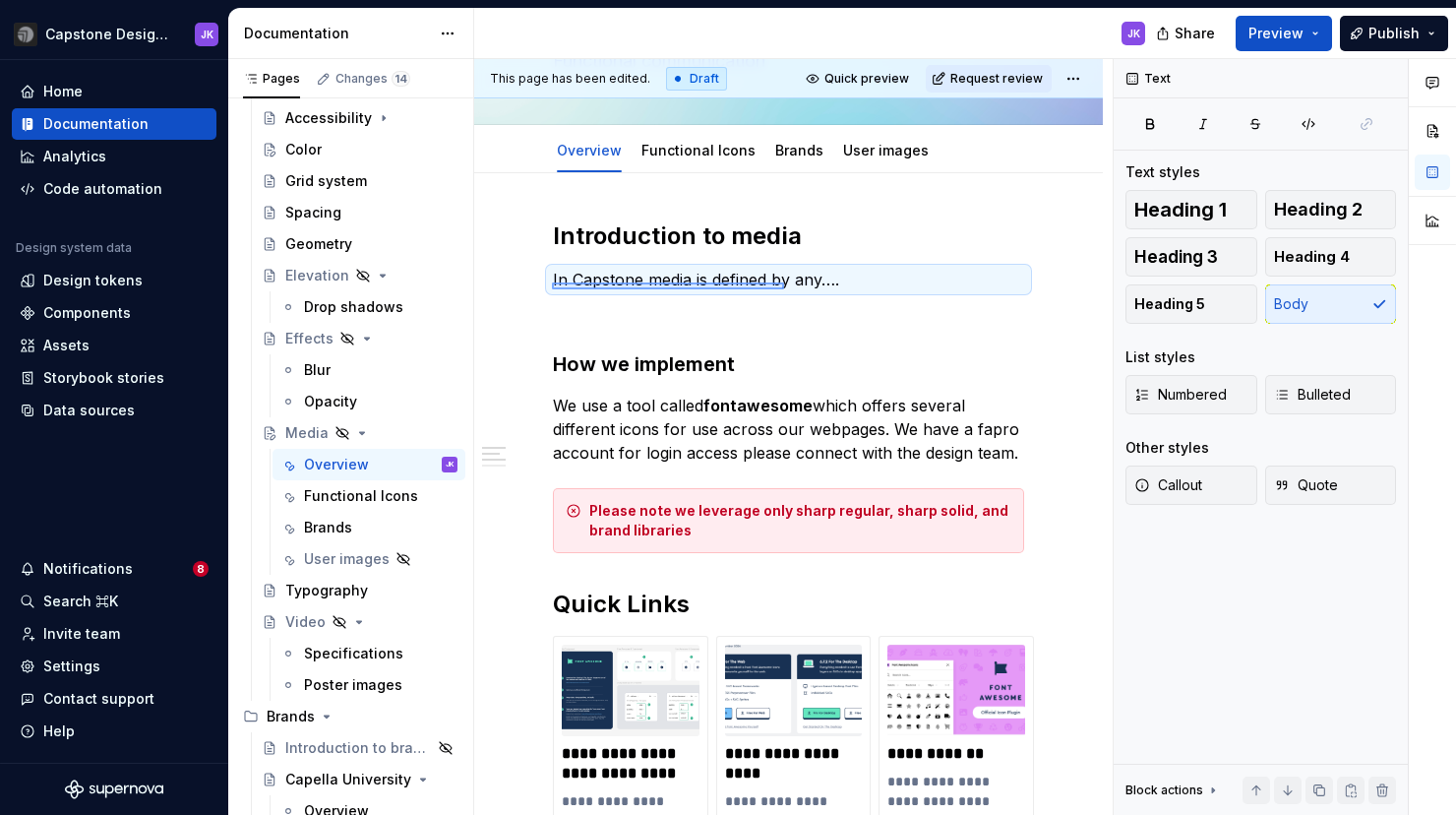 drag, startPoint x: 552, startPoint y: 282, endPoint x: 784, endPoint y: 289, distance: 232.10558 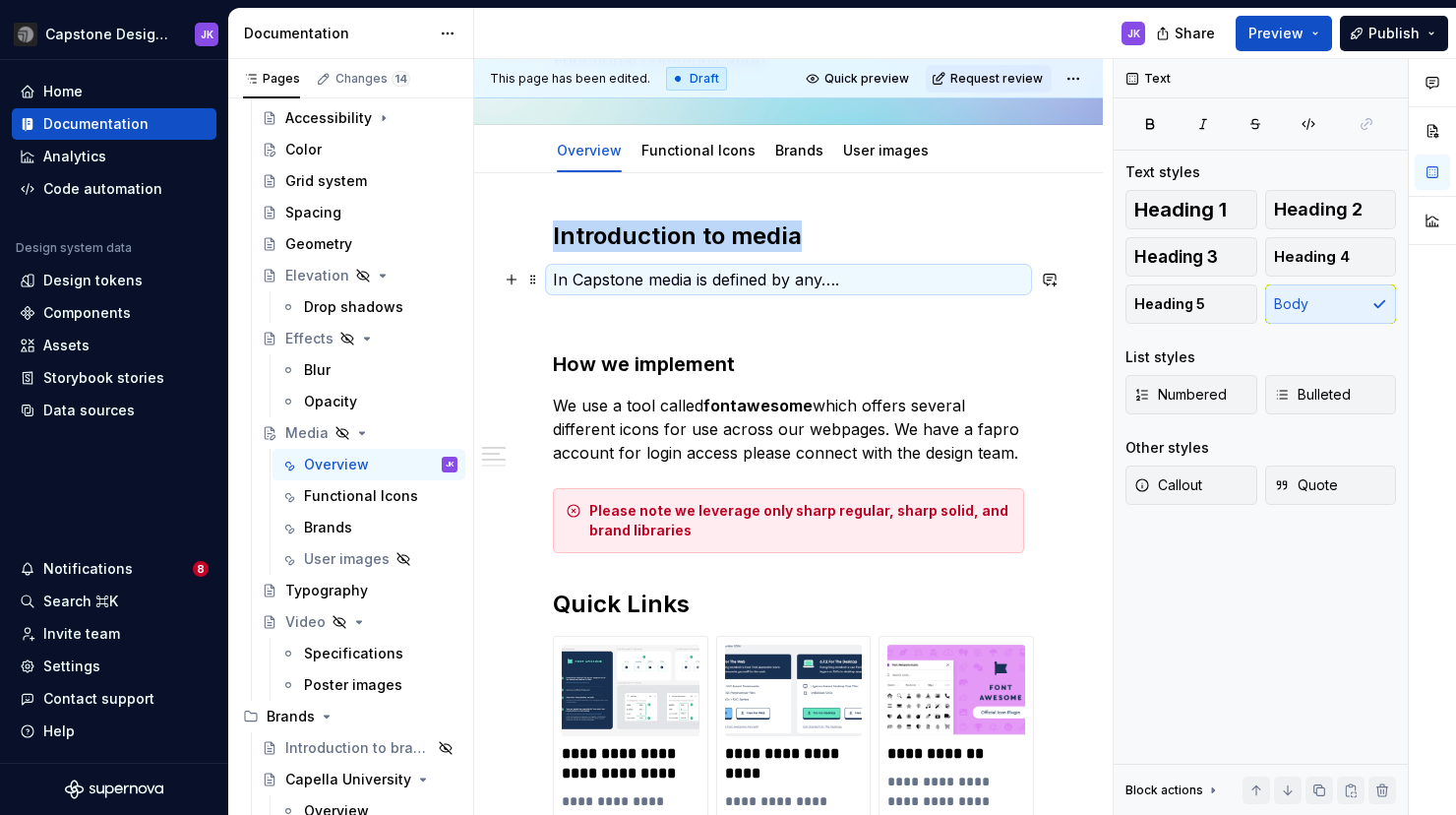 click on "In Capstone media is defined by any…." at bounding box center [788, 280] 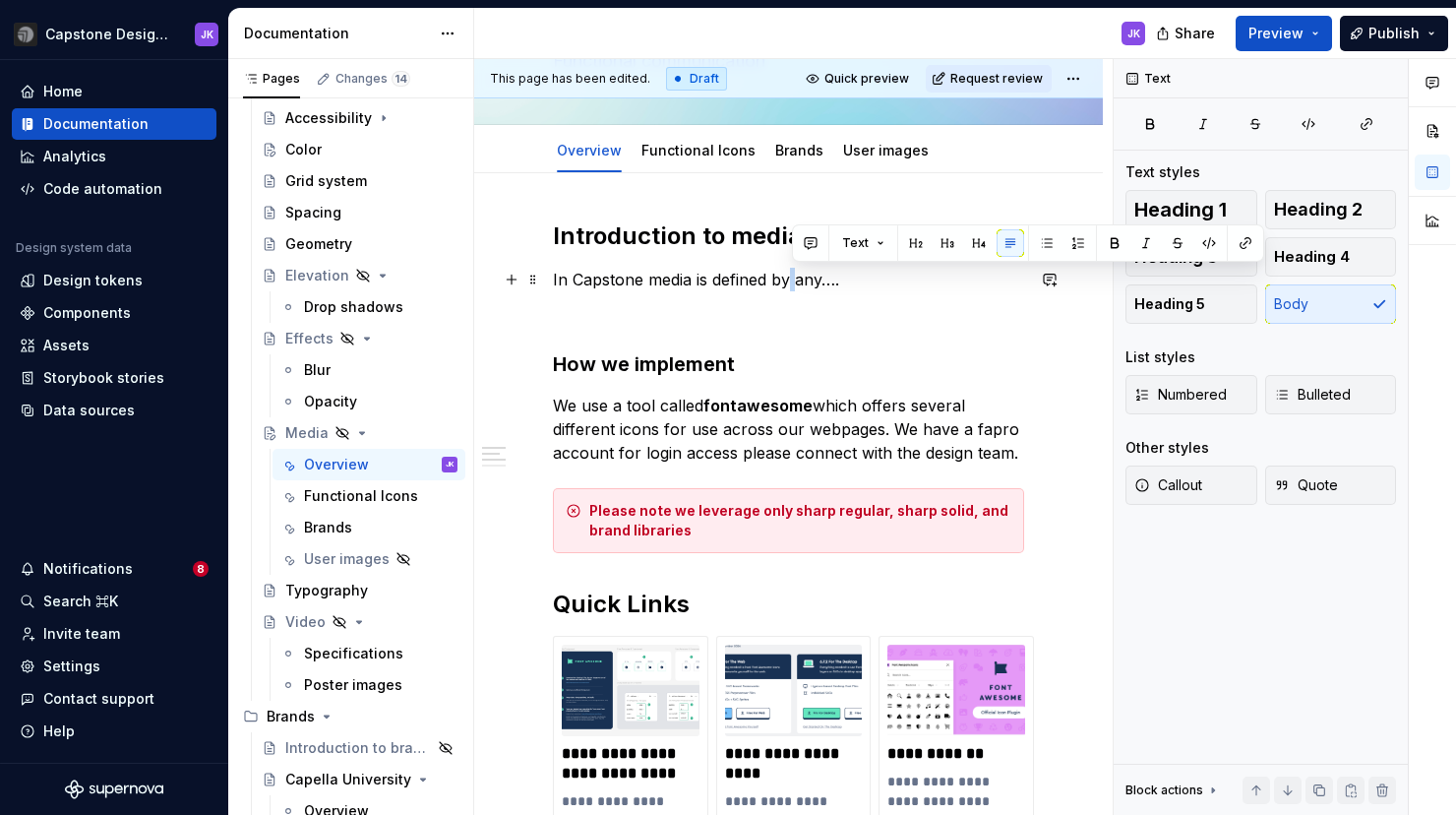 click on "In Capstone media is defined by any…." at bounding box center [788, 280] 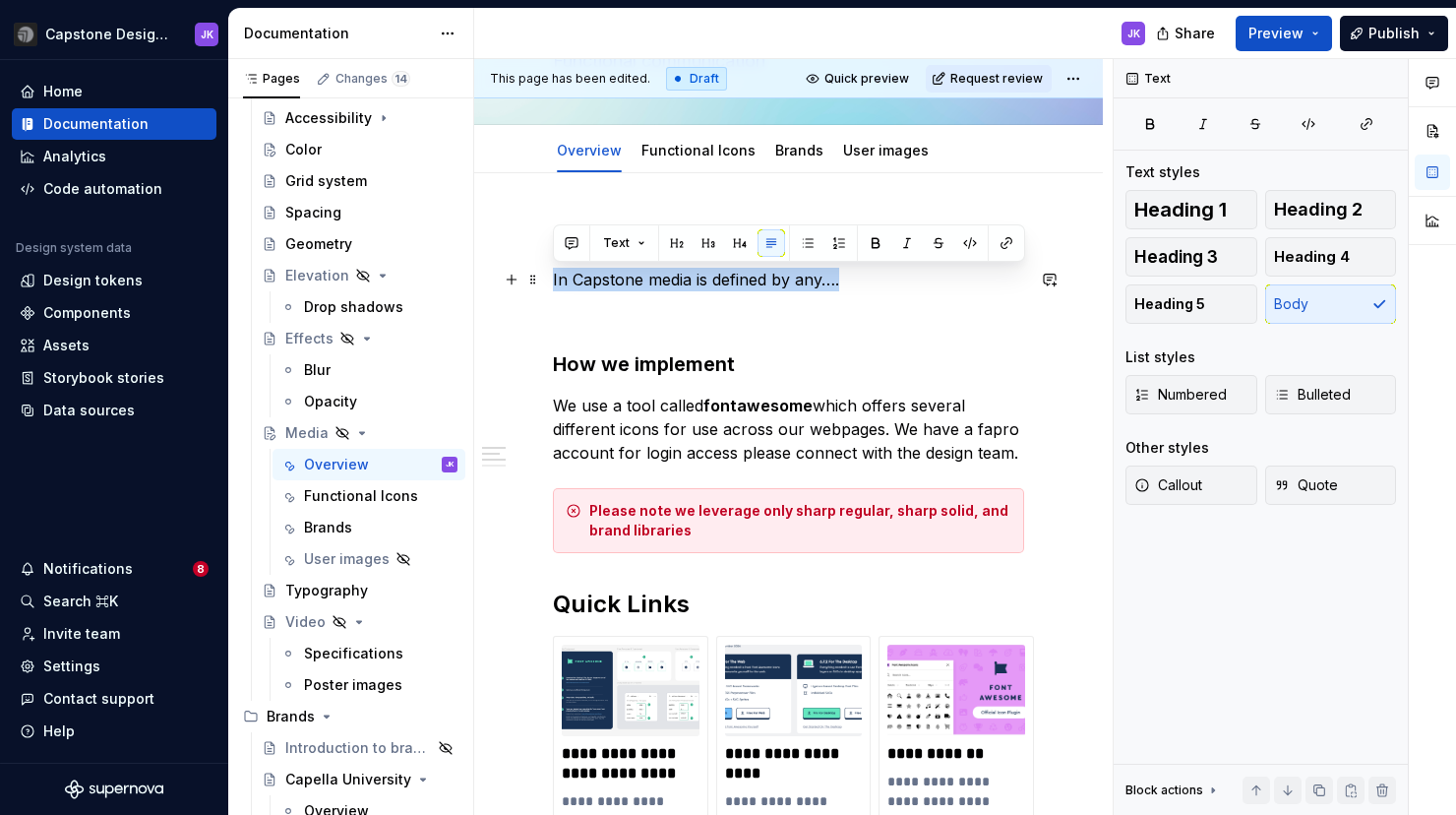 click on "In Capstone media is defined by any…." at bounding box center (788, 280) 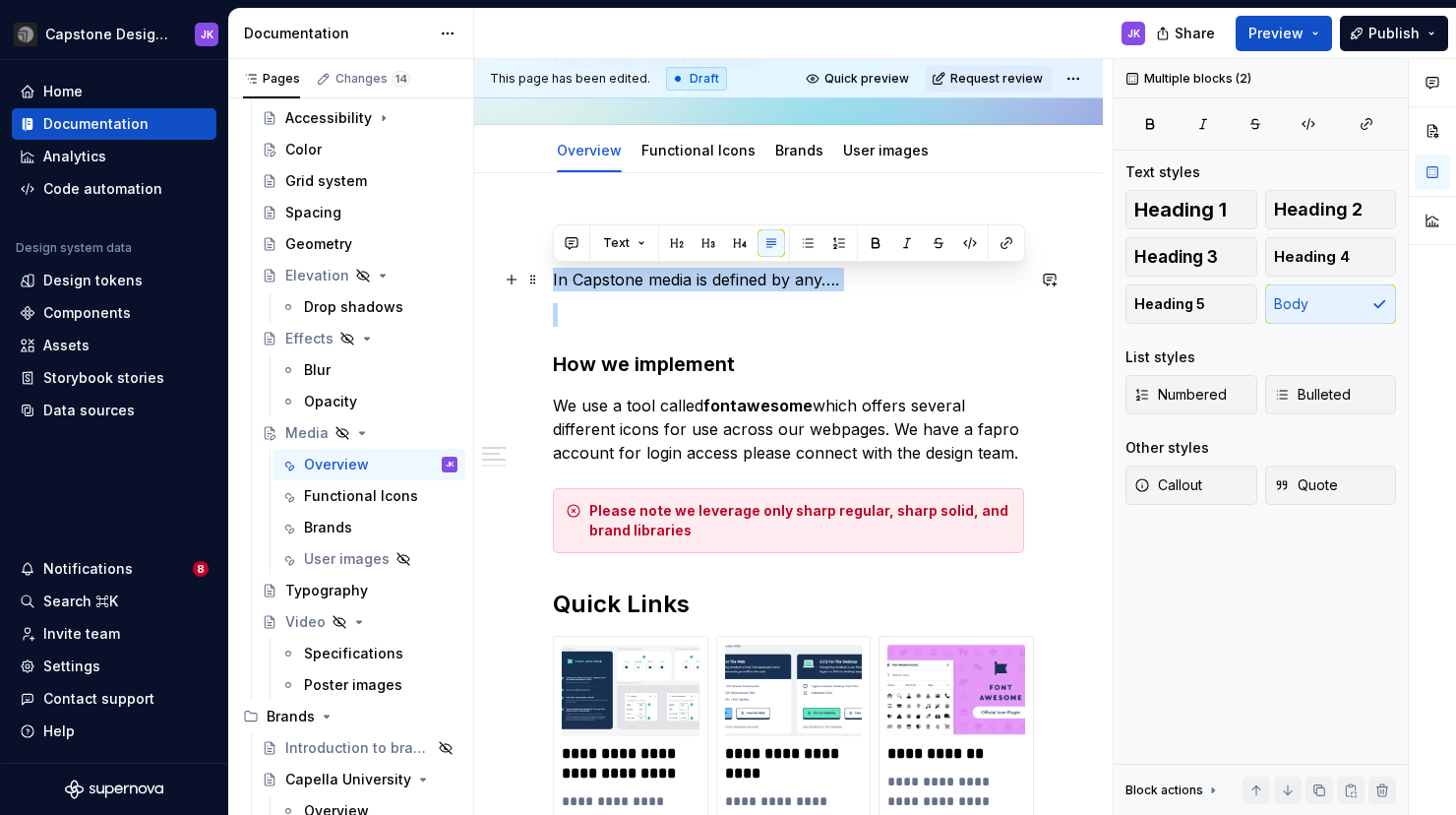 click on "In Capstone media is defined by any…." at bounding box center [788, 280] 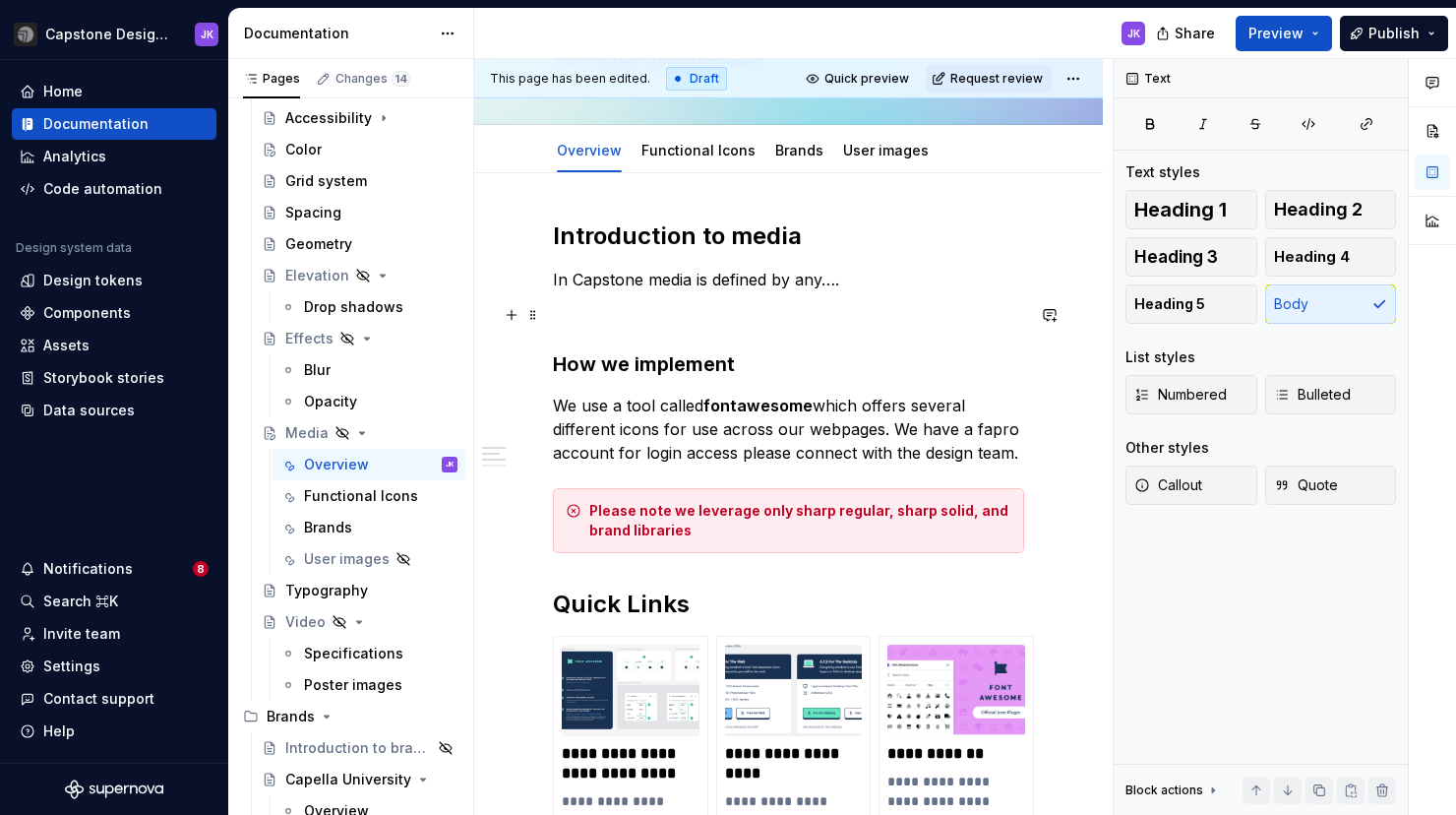 click at bounding box center (788, 315) 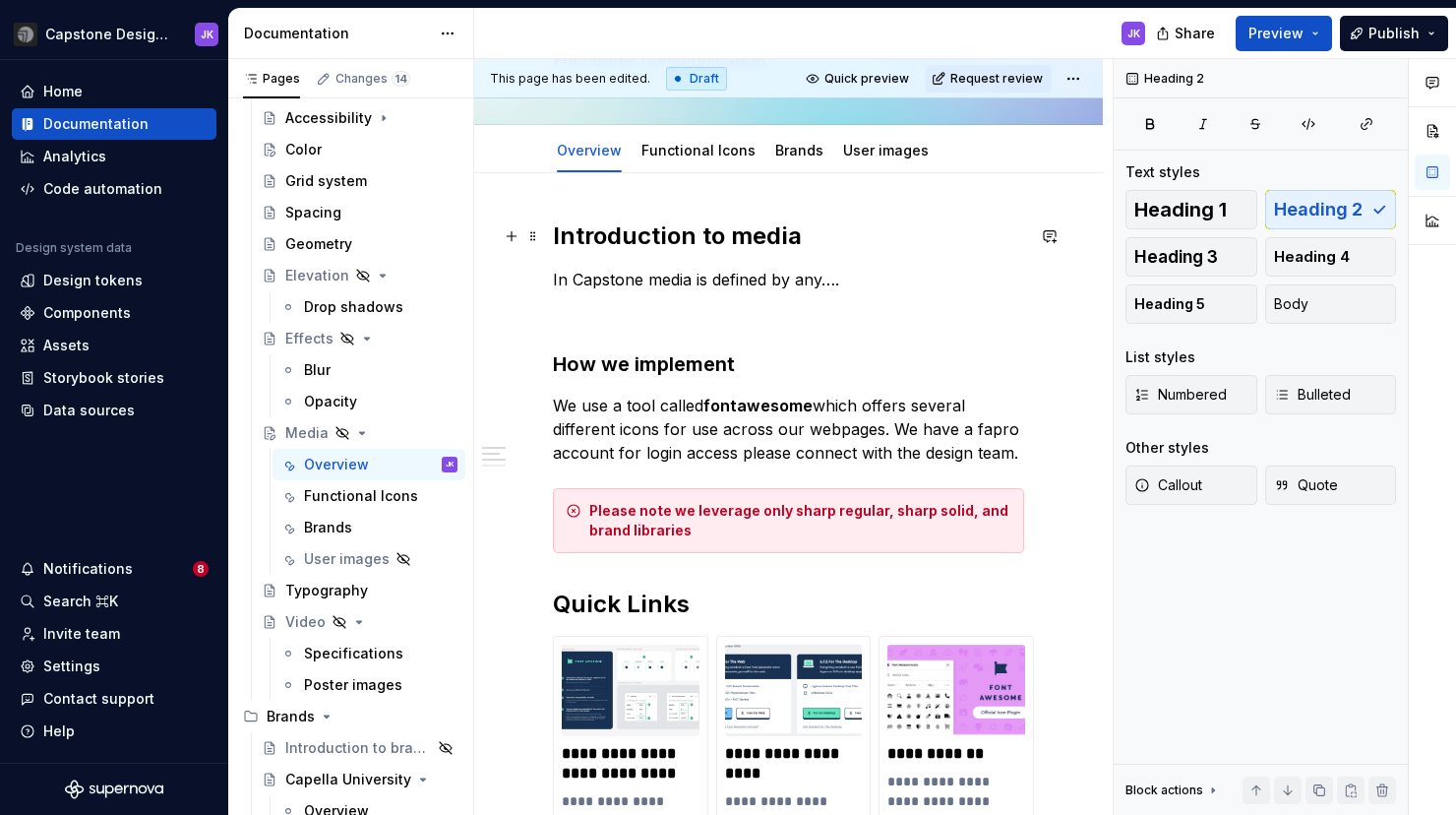 click on "Introduction to media" at bounding box center [788, 236] 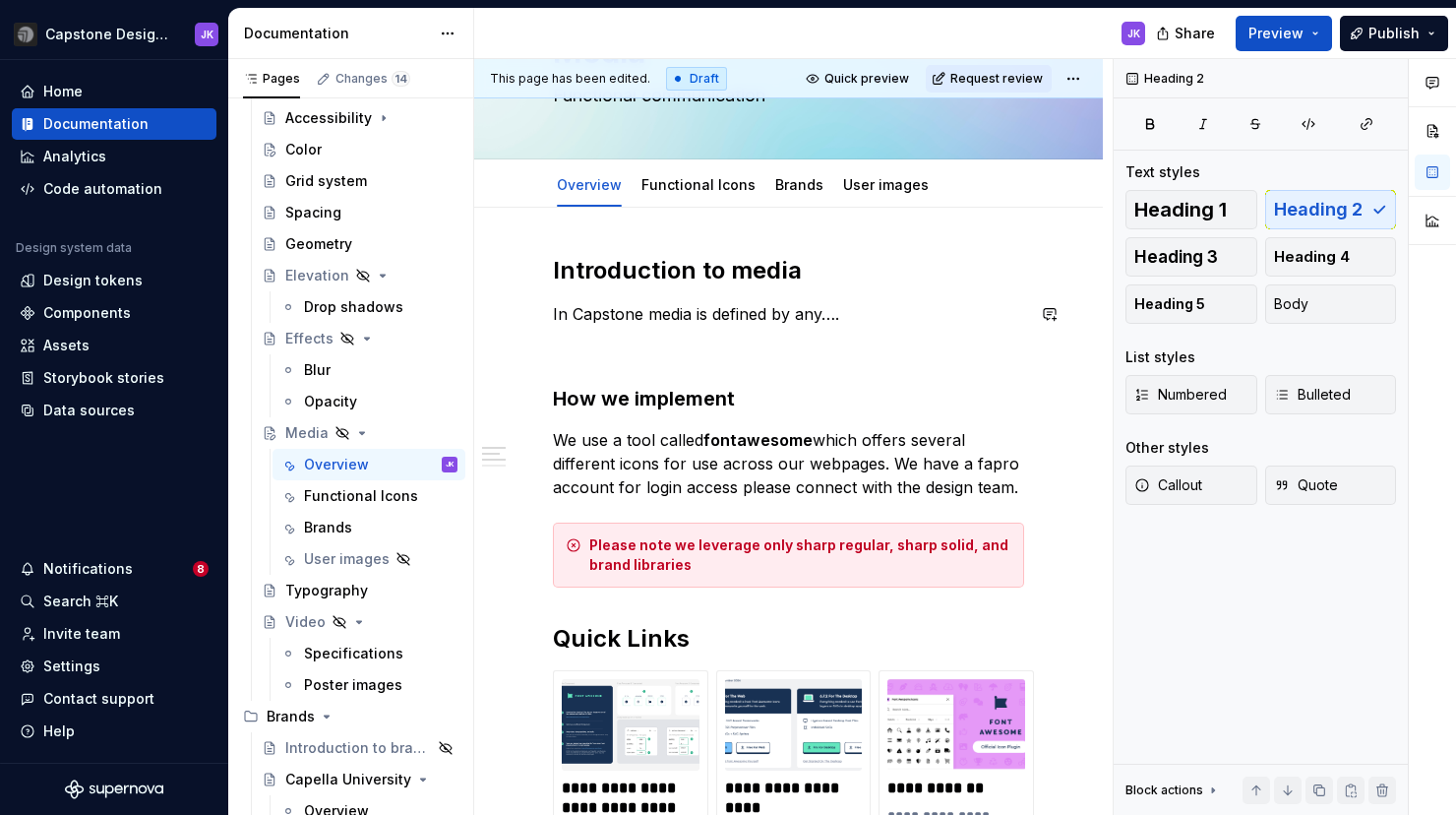 scroll, scrollTop: 142, scrollLeft: 0, axis: vertical 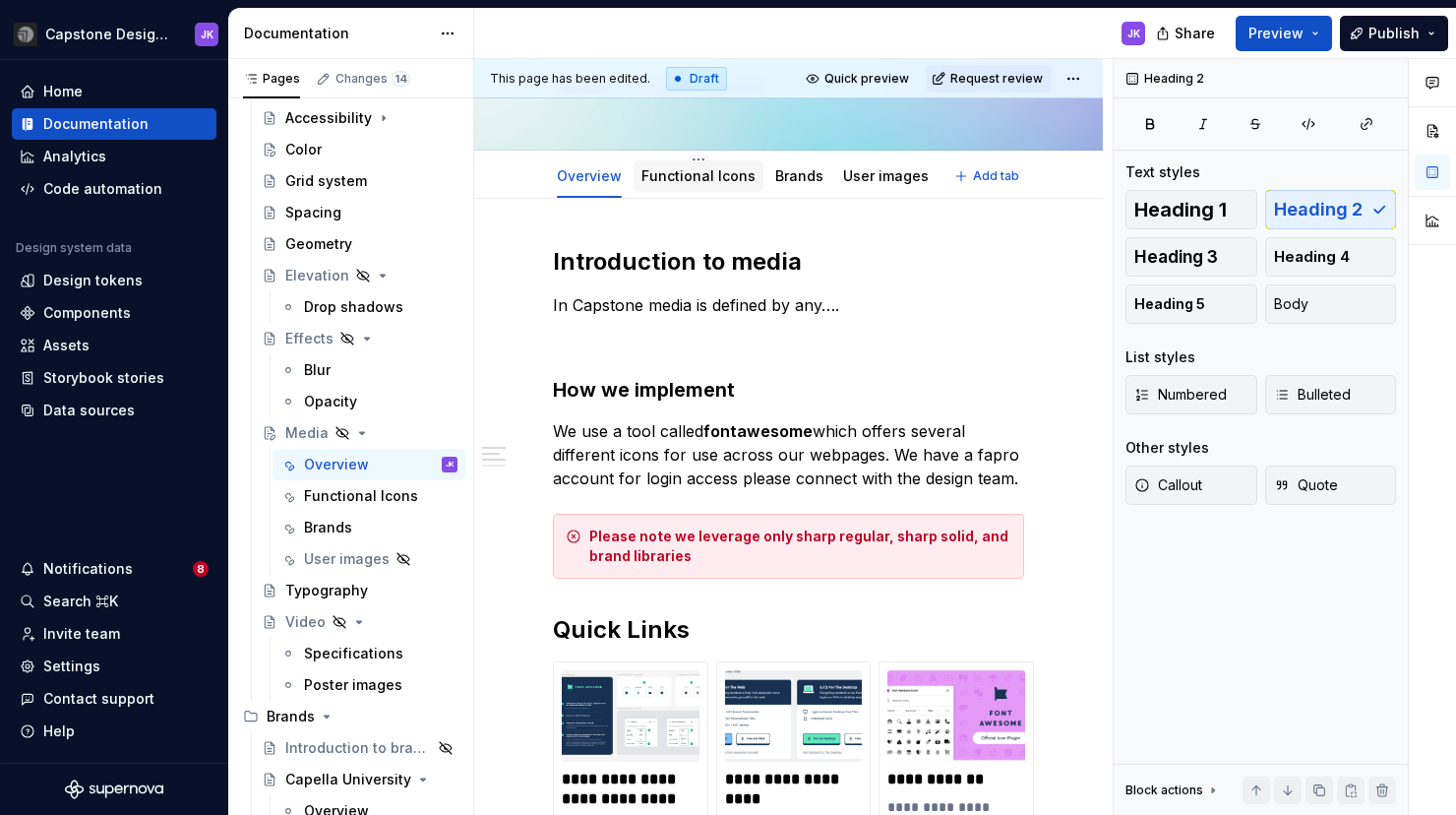 click on "Functional Icons" at bounding box center [698, 175] 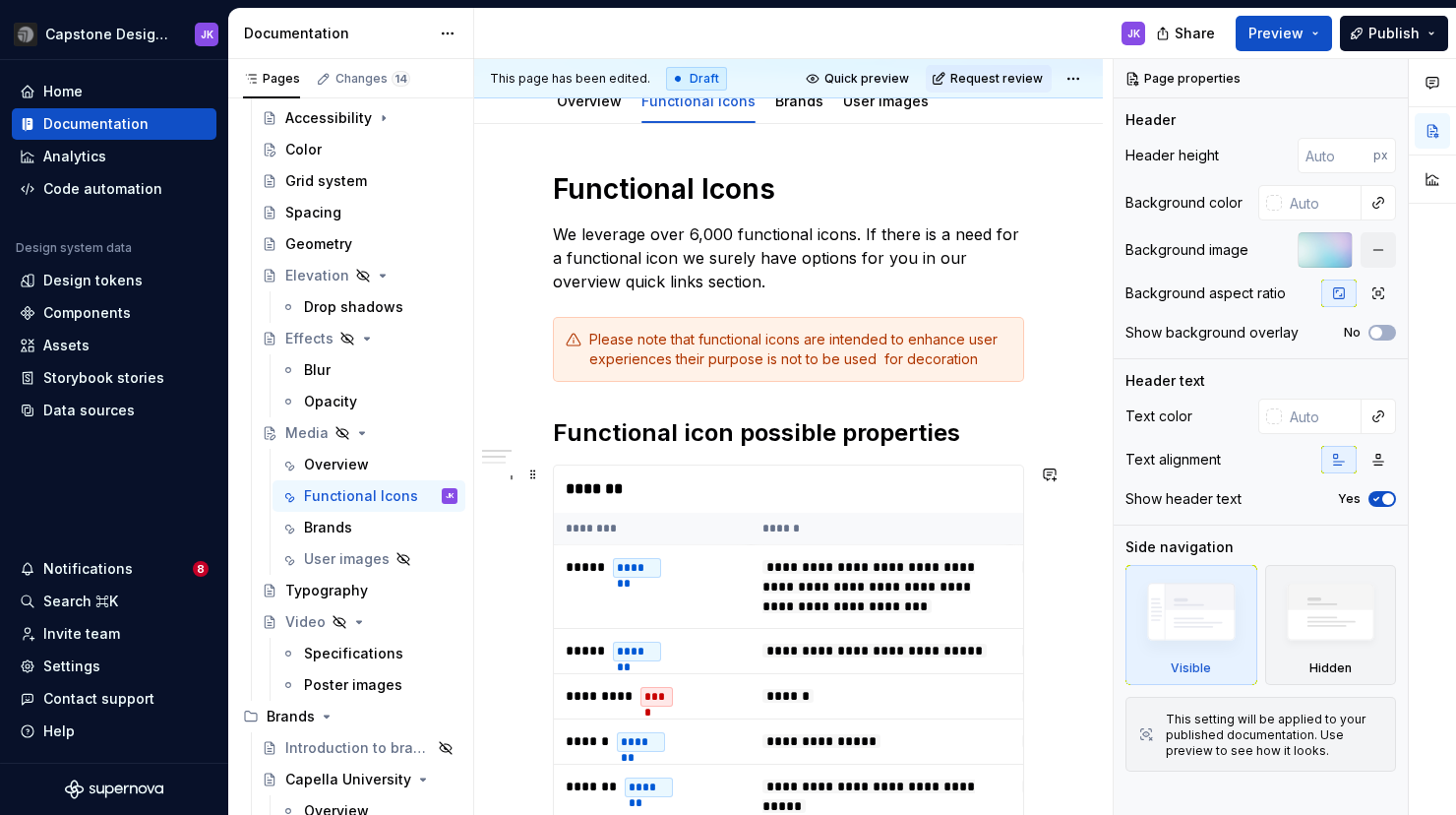 scroll, scrollTop: 118, scrollLeft: 0, axis: vertical 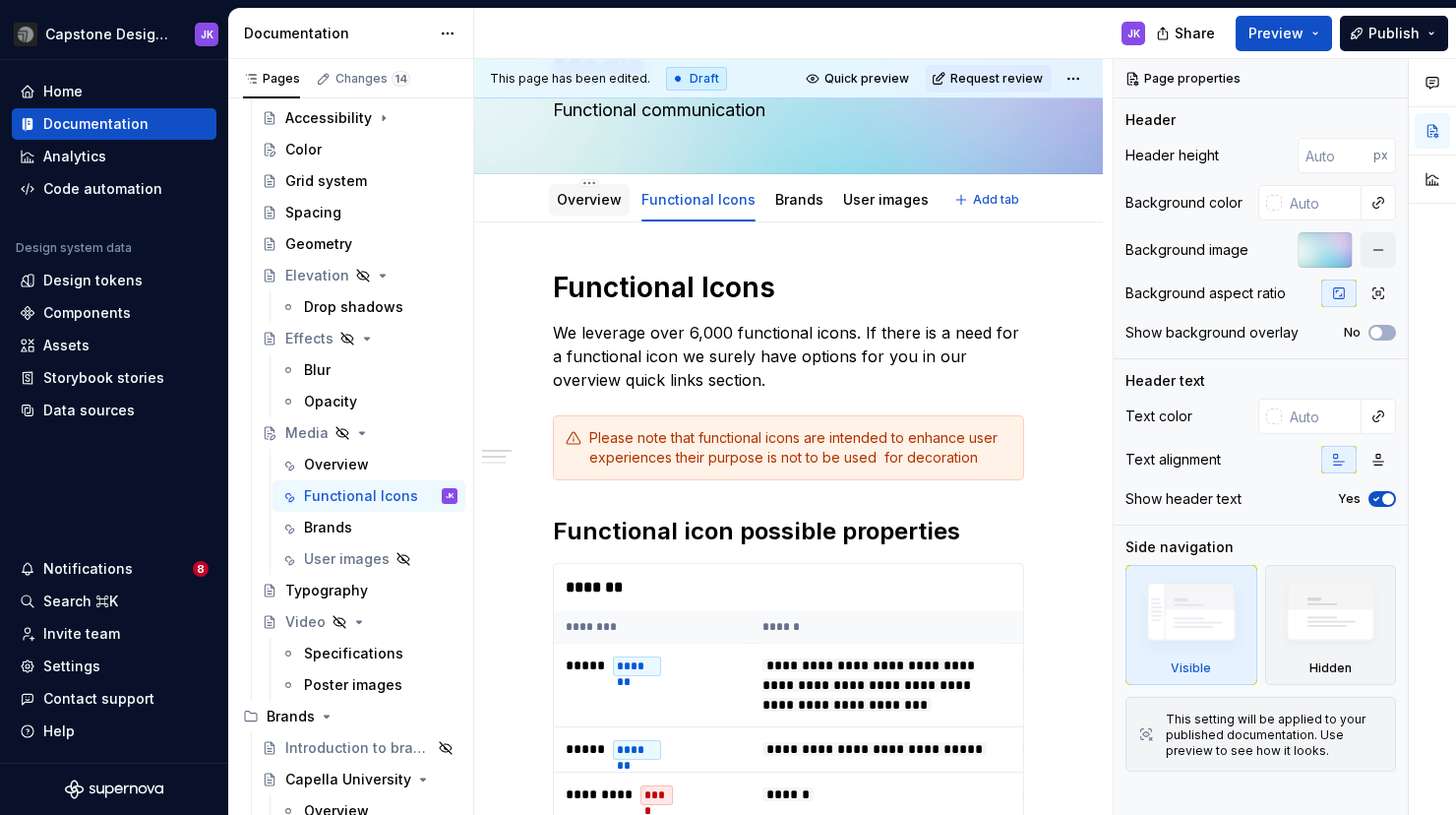 click on "Overview" at bounding box center [589, 199] 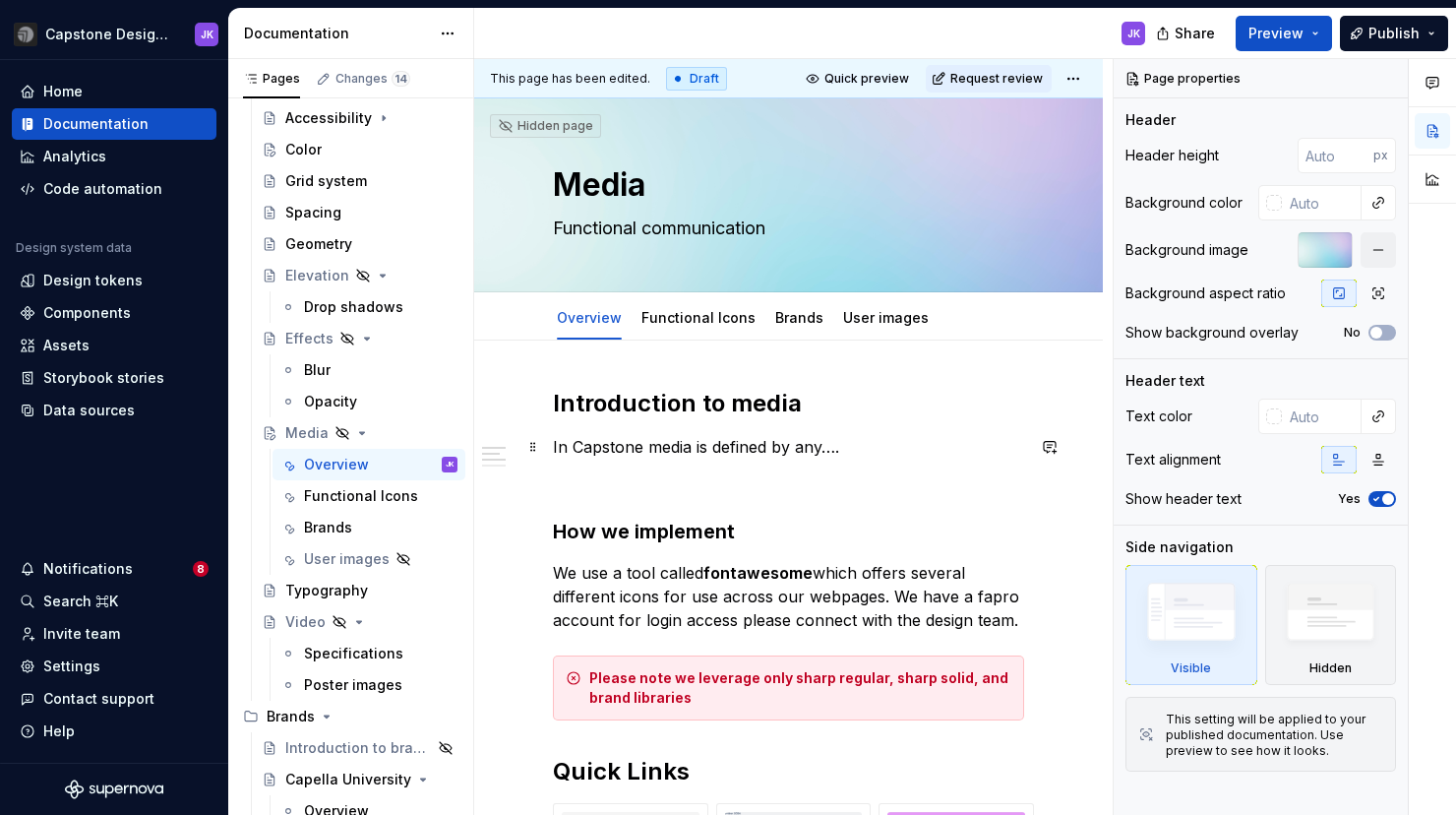 click on "In Capstone media is defined by any…." at bounding box center [788, 447] 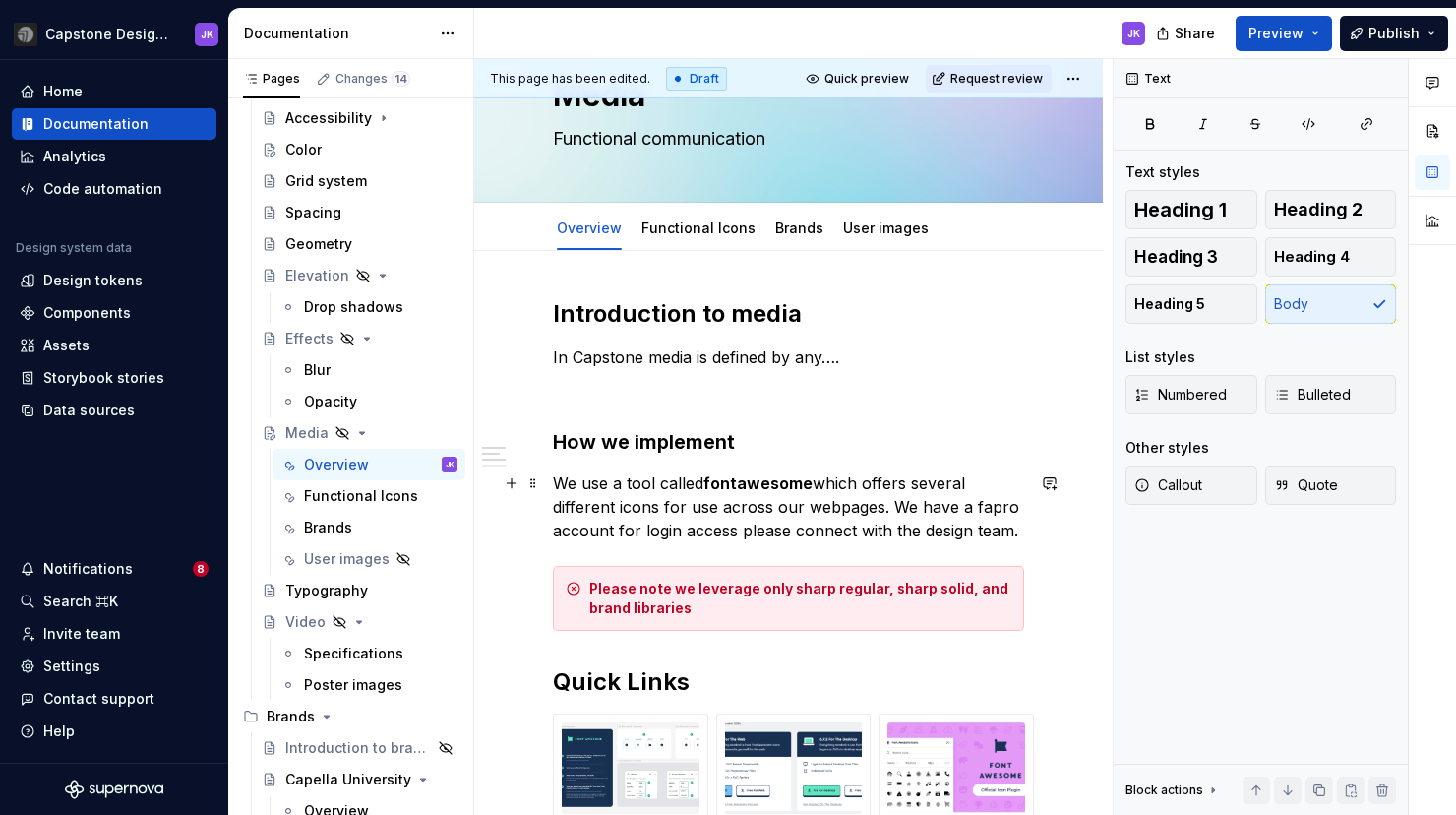 scroll, scrollTop: 72, scrollLeft: 0, axis: vertical 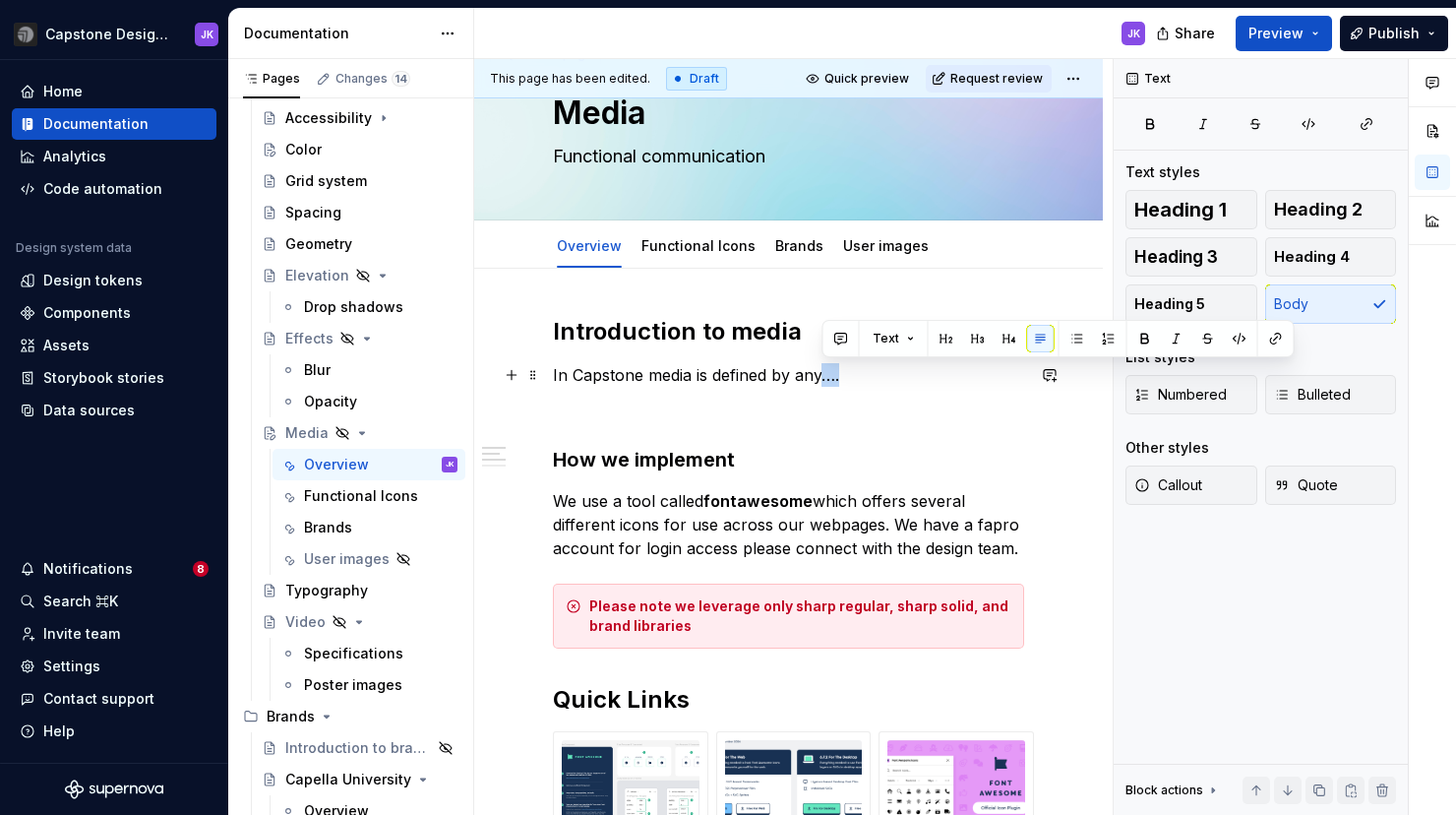 drag, startPoint x: 838, startPoint y: 378, endPoint x: 821, endPoint y: 378, distance: 17 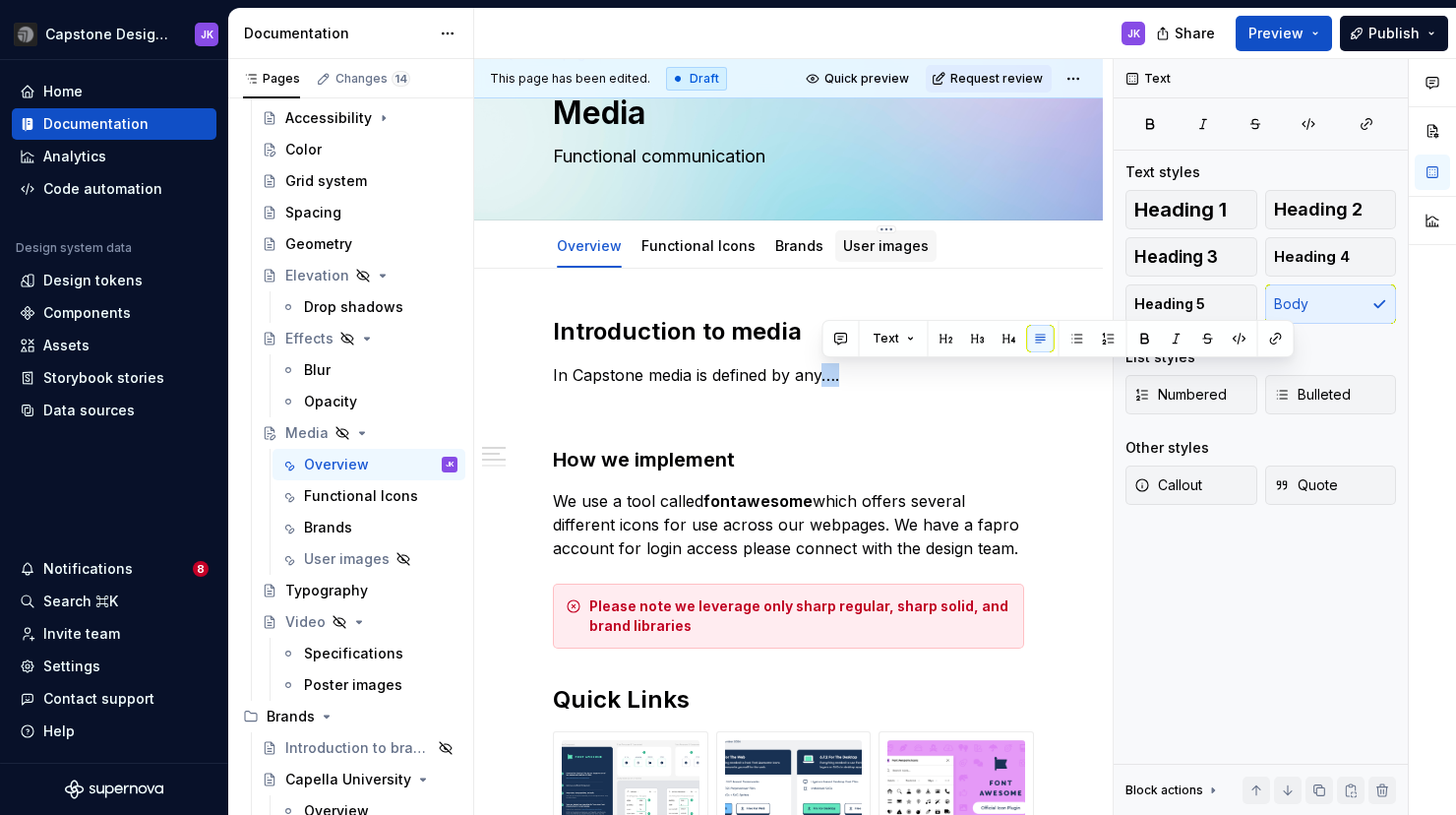 type on "*" 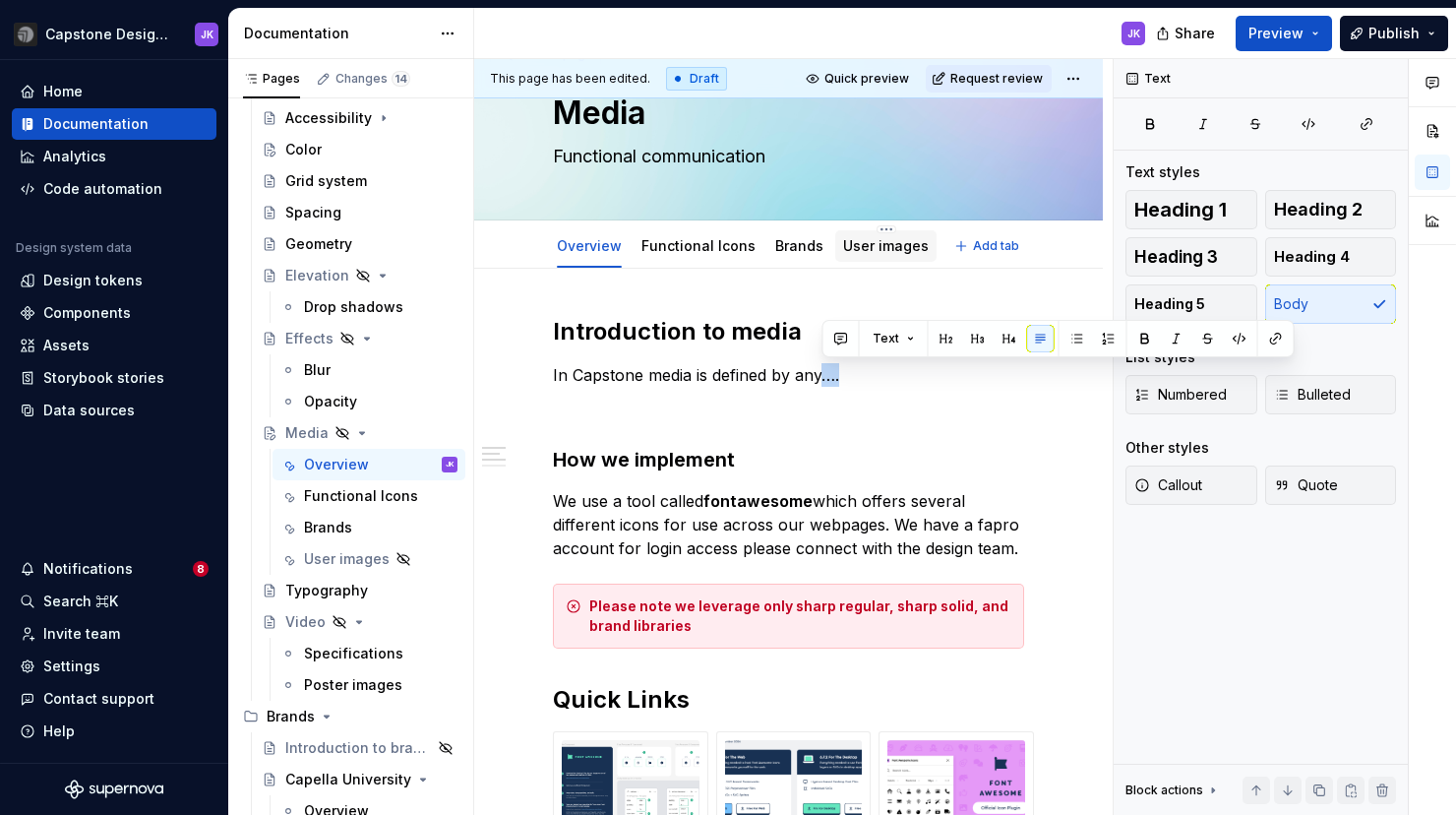 type 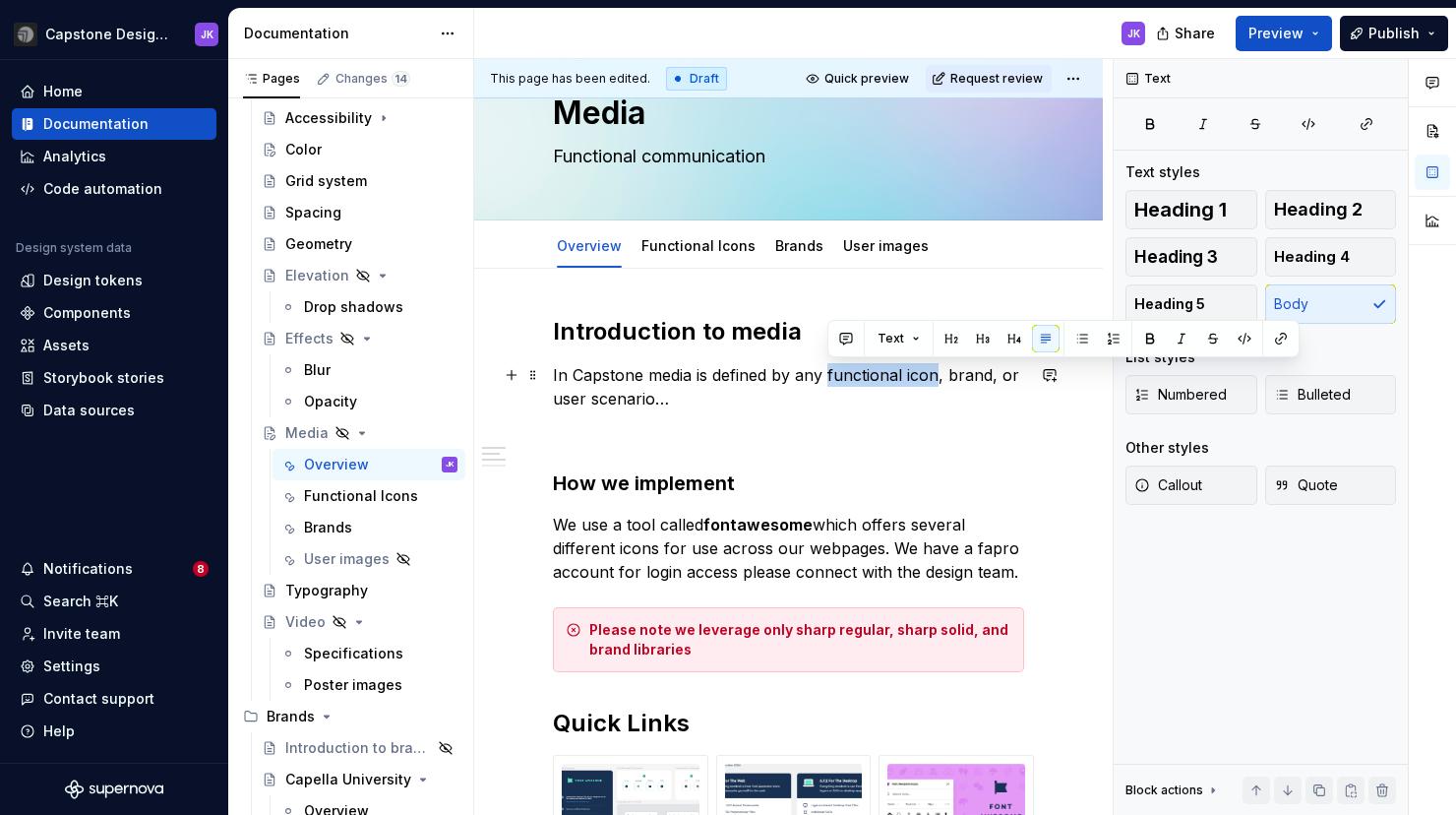drag, startPoint x: 936, startPoint y: 373, endPoint x: 828, endPoint y: 369, distance: 108.07405 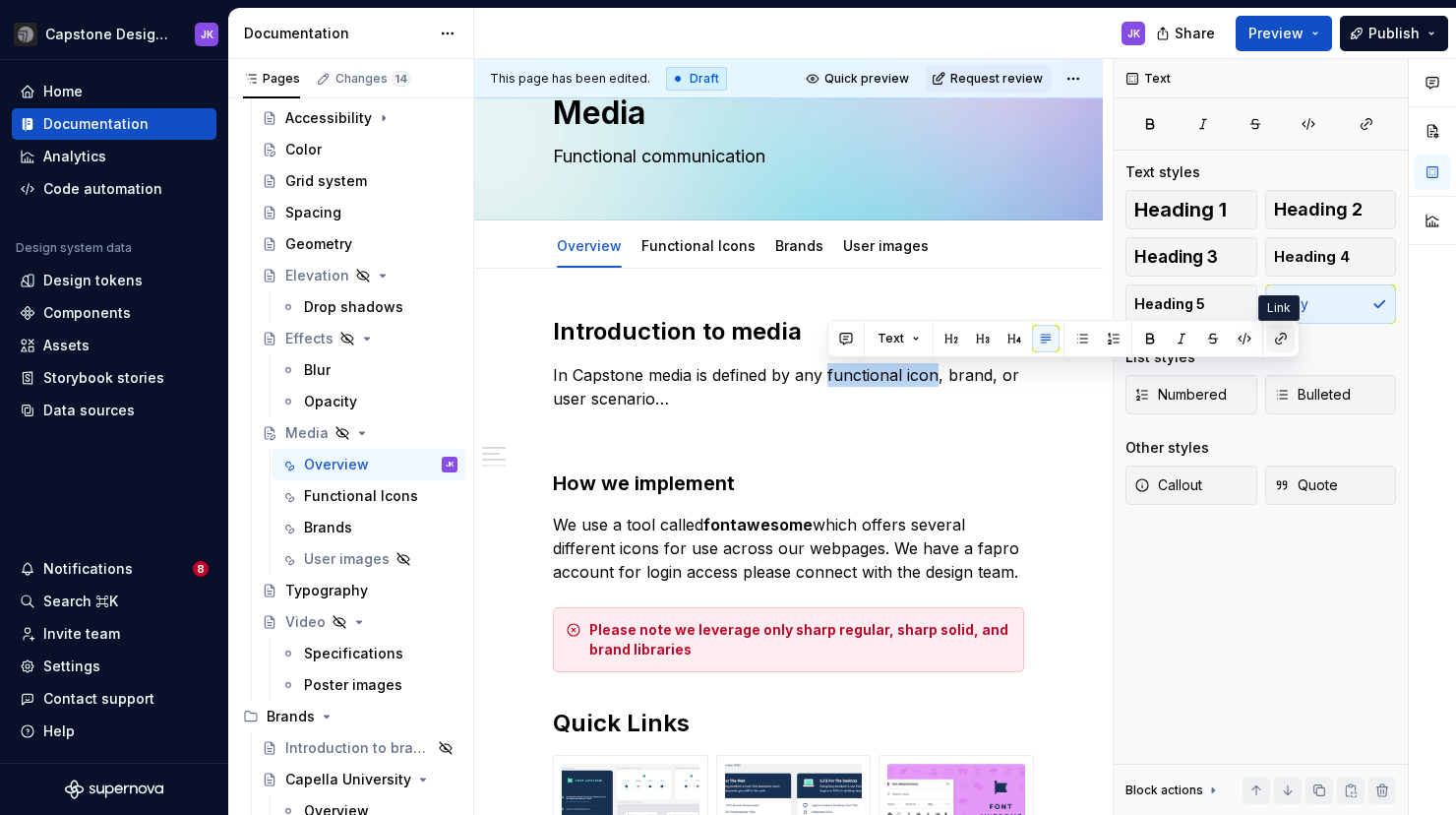 click at bounding box center [1281, 339] 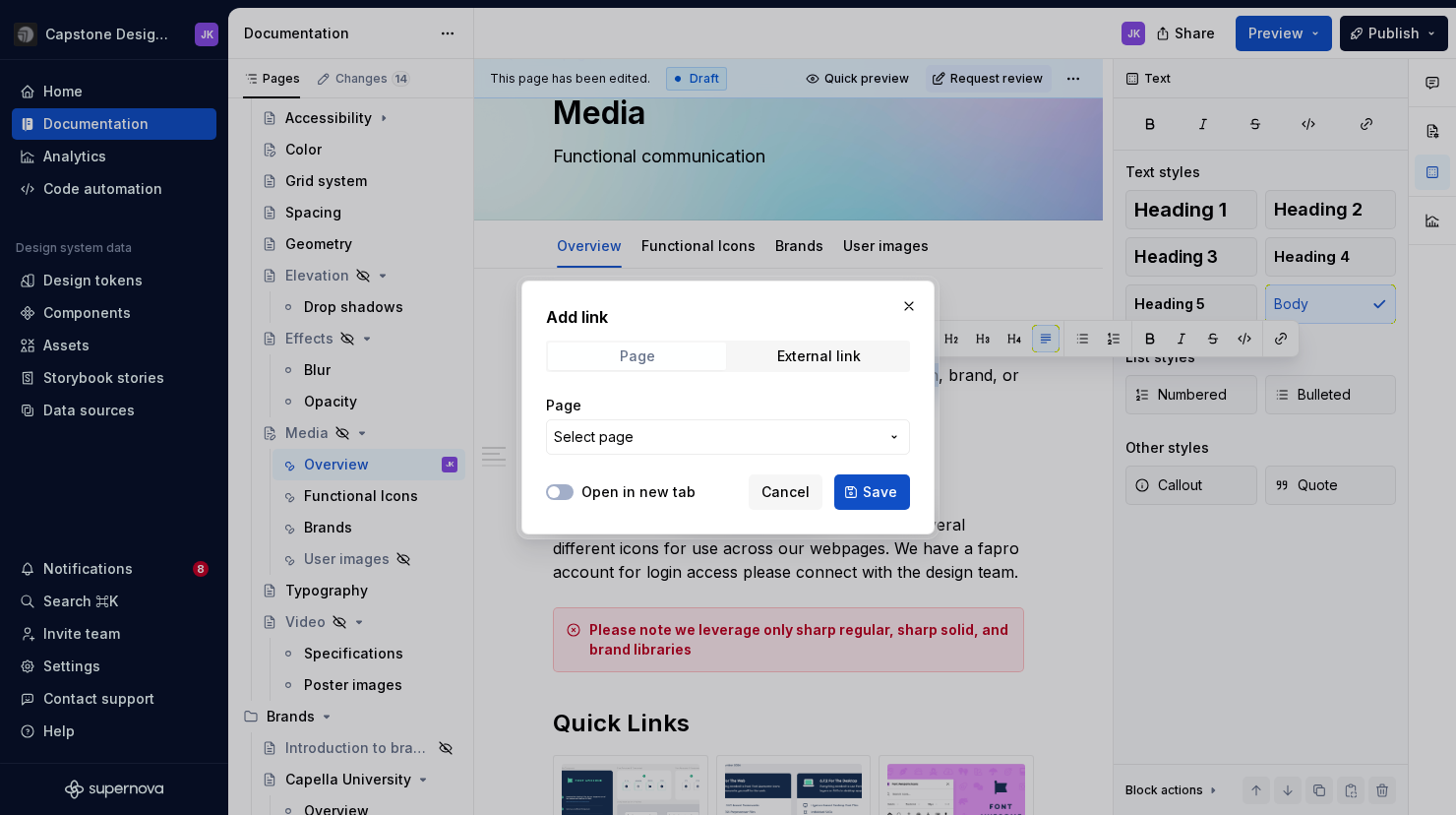 click on "Page" at bounding box center (637, 356) 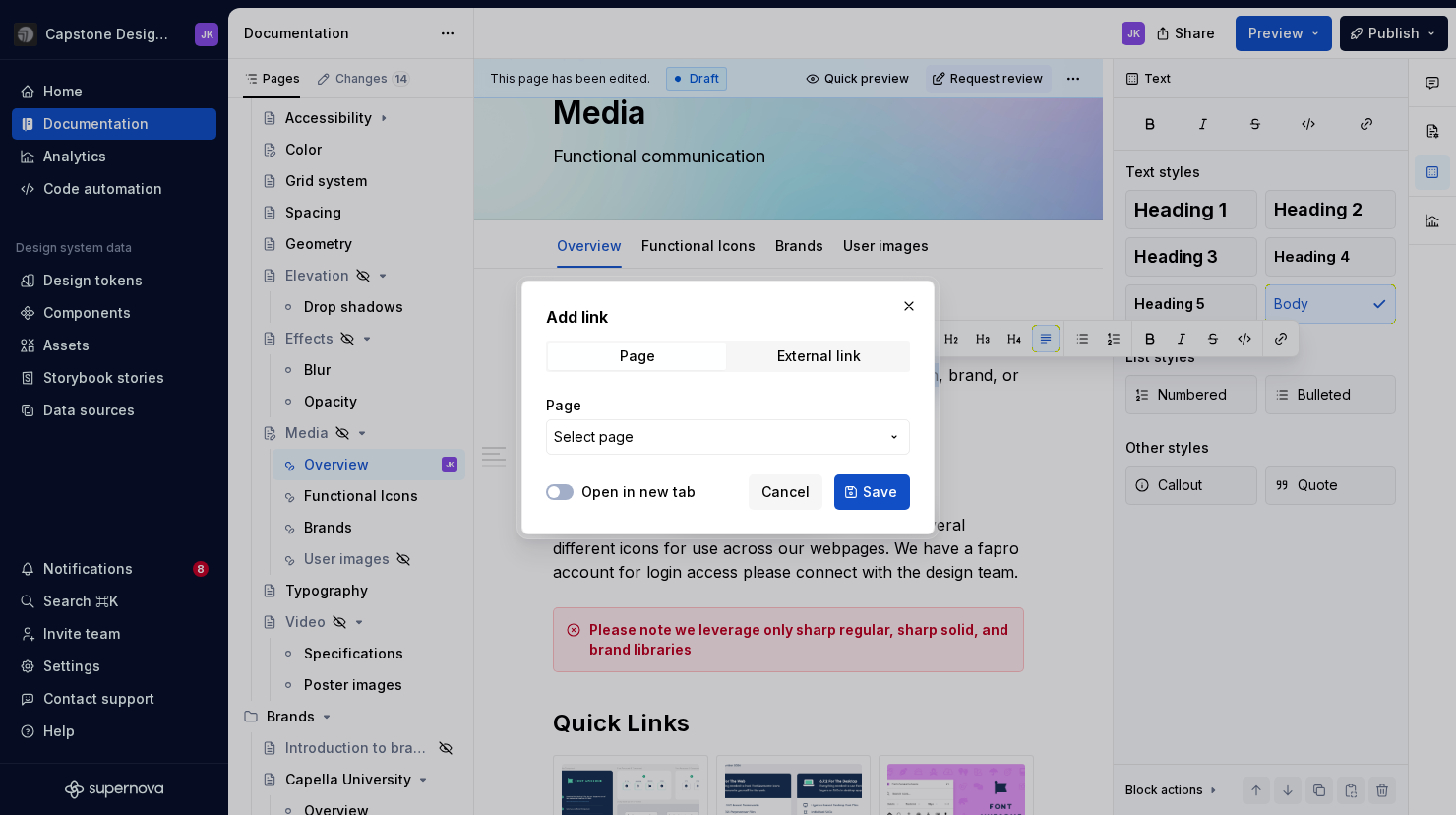 click on "Select page" at bounding box center [728, 437] 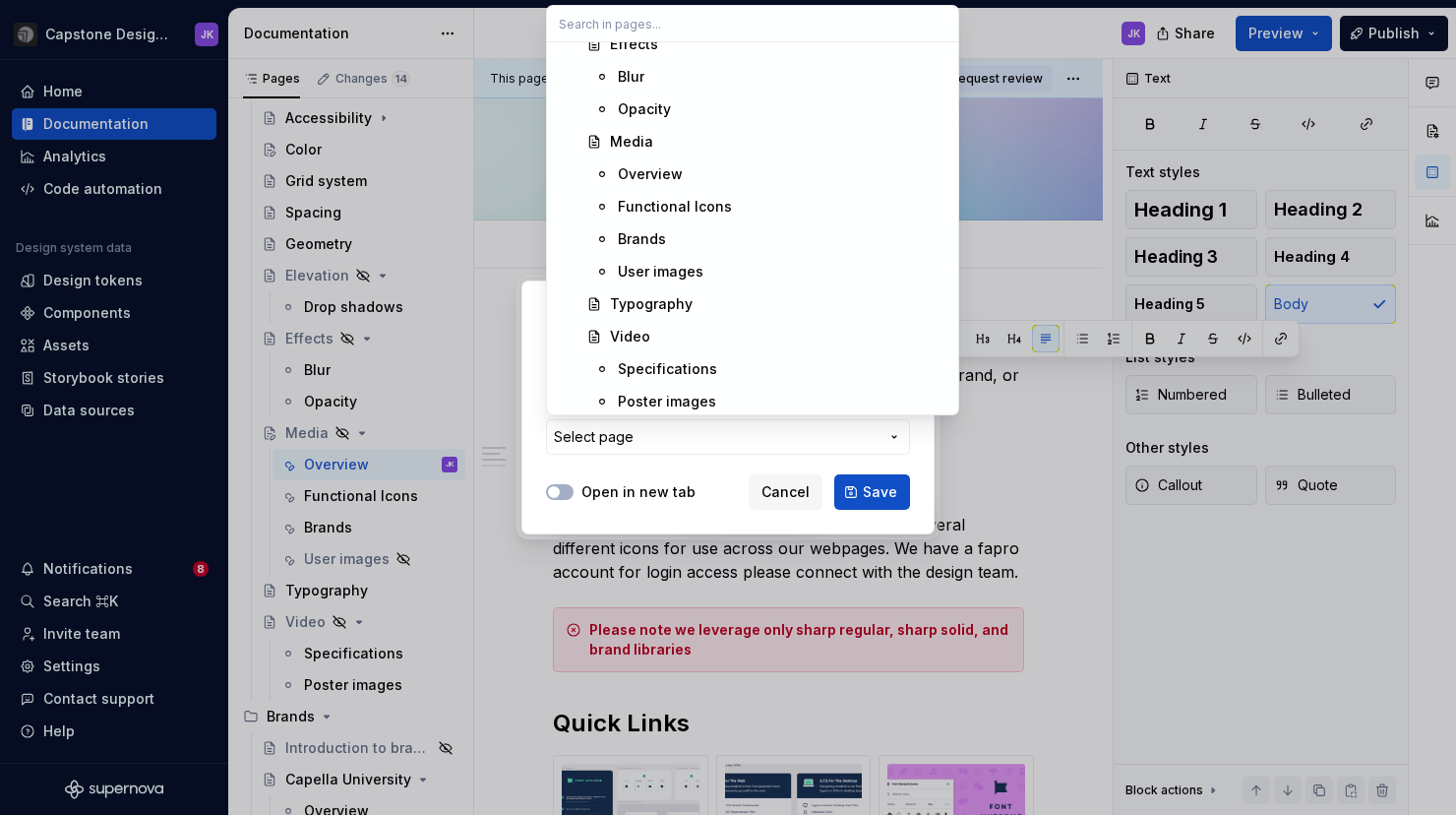 scroll, scrollTop: 795, scrollLeft: 0, axis: vertical 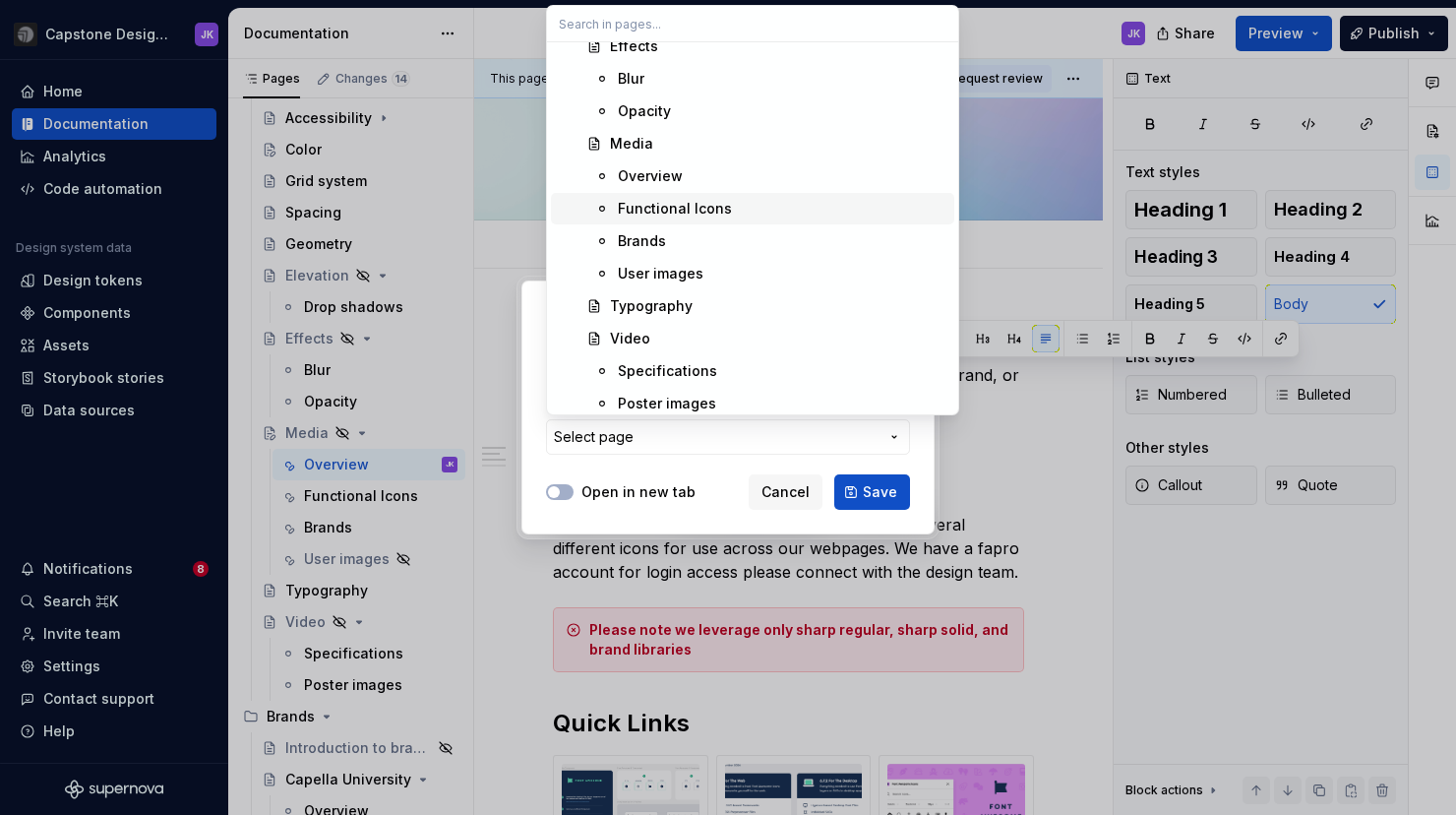 click on "Functional Icons" at bounding box center (675, 209) 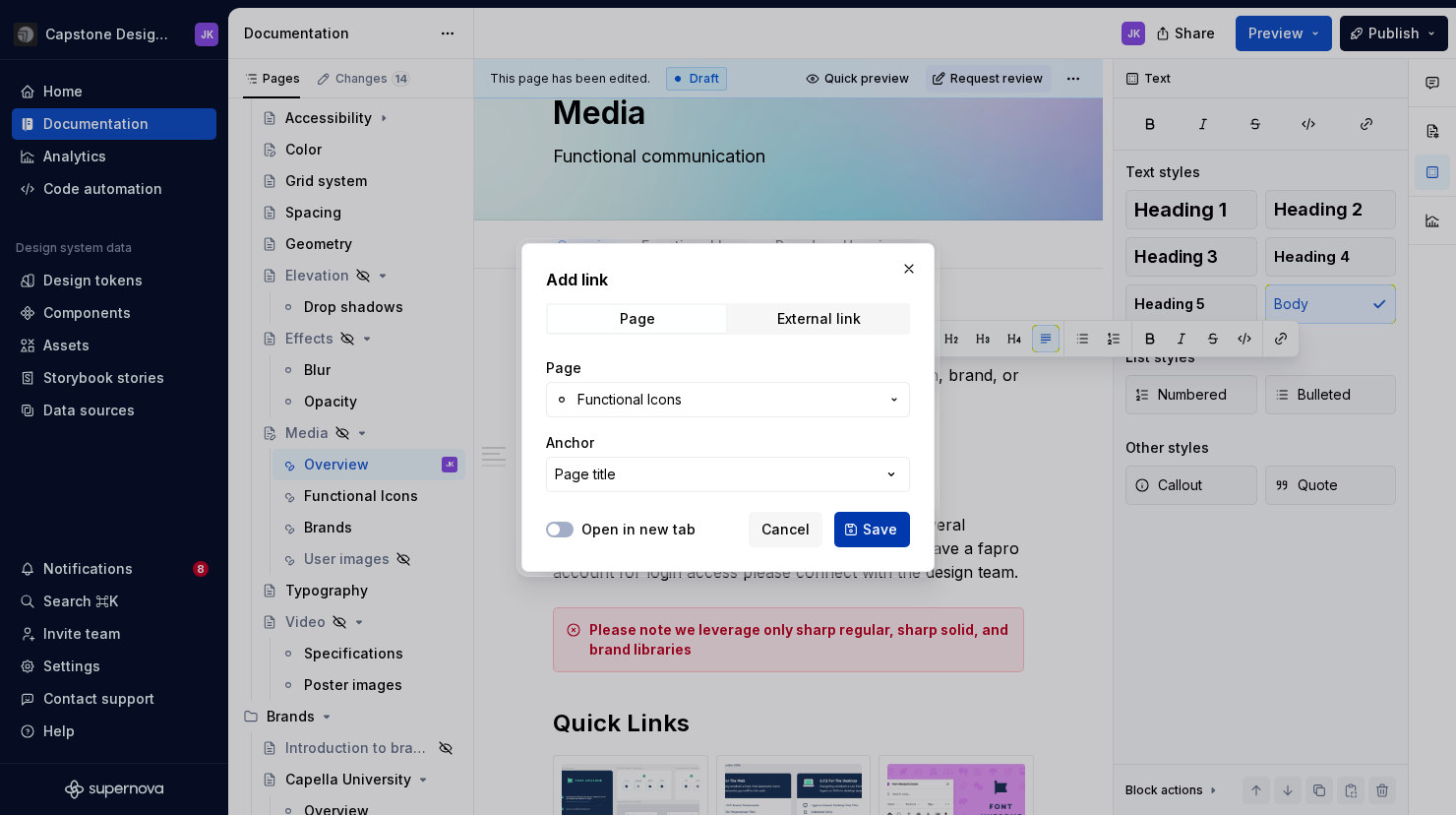 click on "Save" at bounding box center [880, 530] 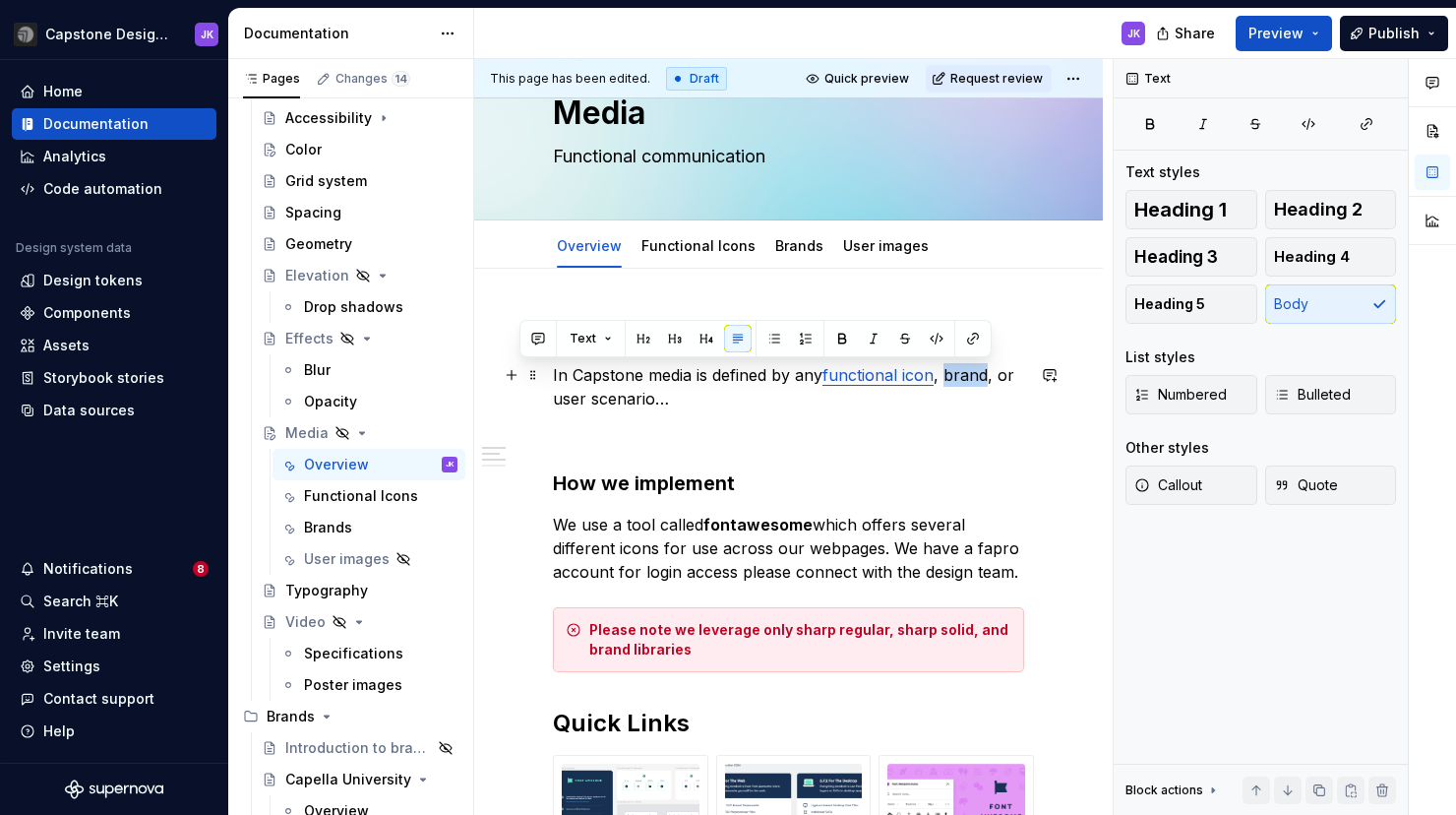 drag, startPoint x: 990, startPoint y: 373, endPoint x: 949, endPoint y: 371, distance: 41.04875 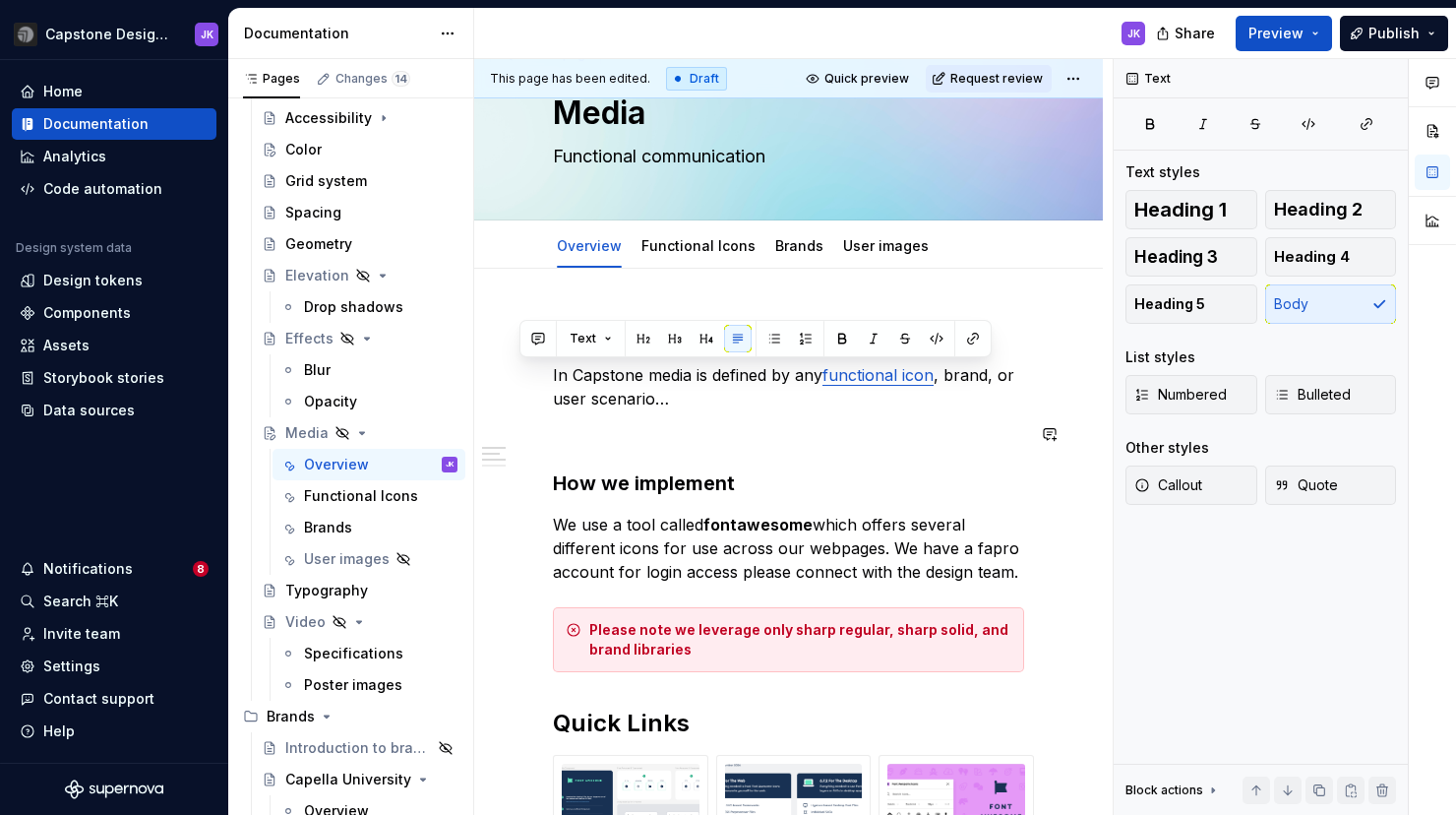 click on "**********" at bounding box center [788, 975] 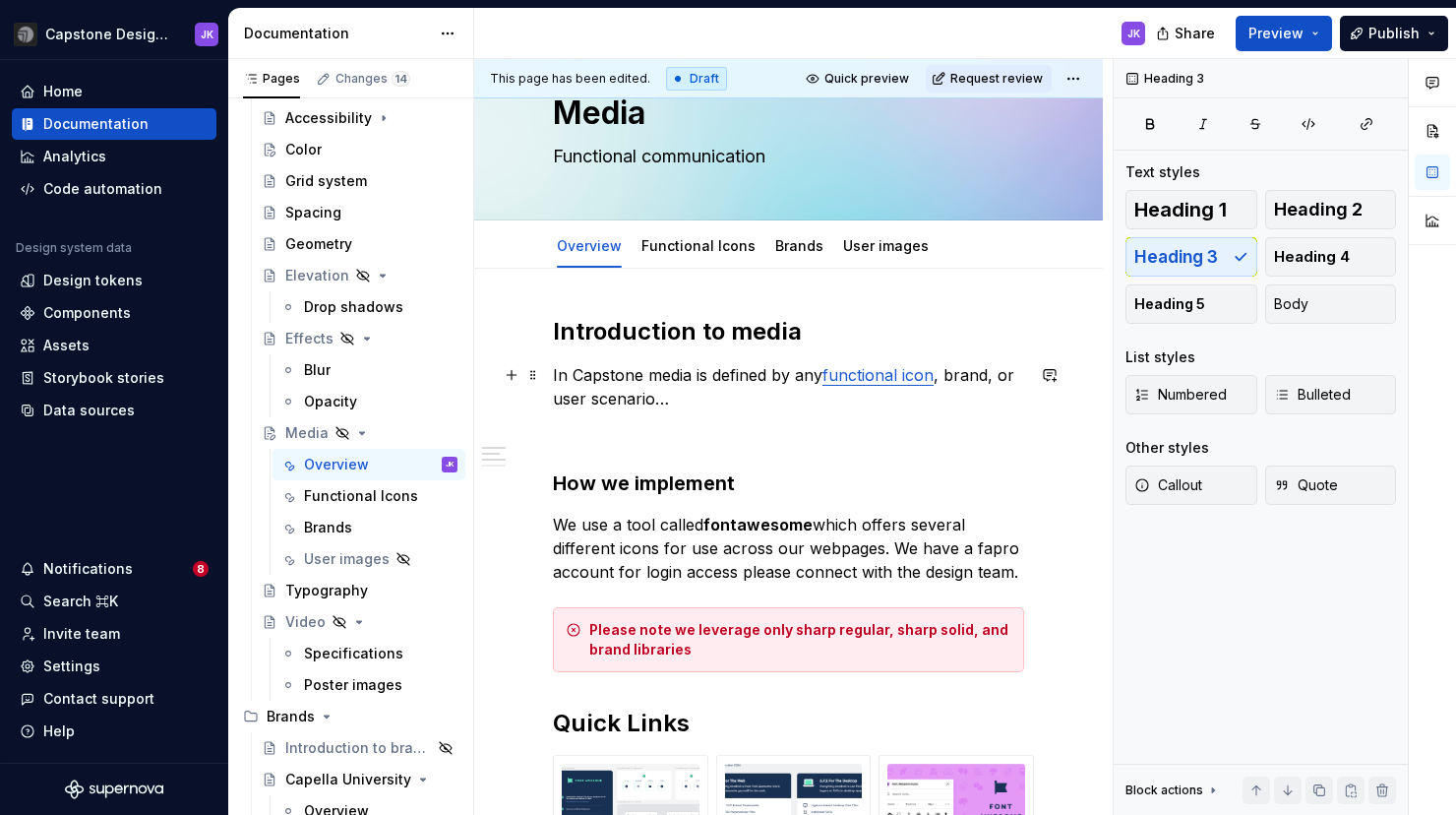 click on "In Capstone media is defined by any  functional icon , brand, or user scenario…" at bounding box center (788, 387) 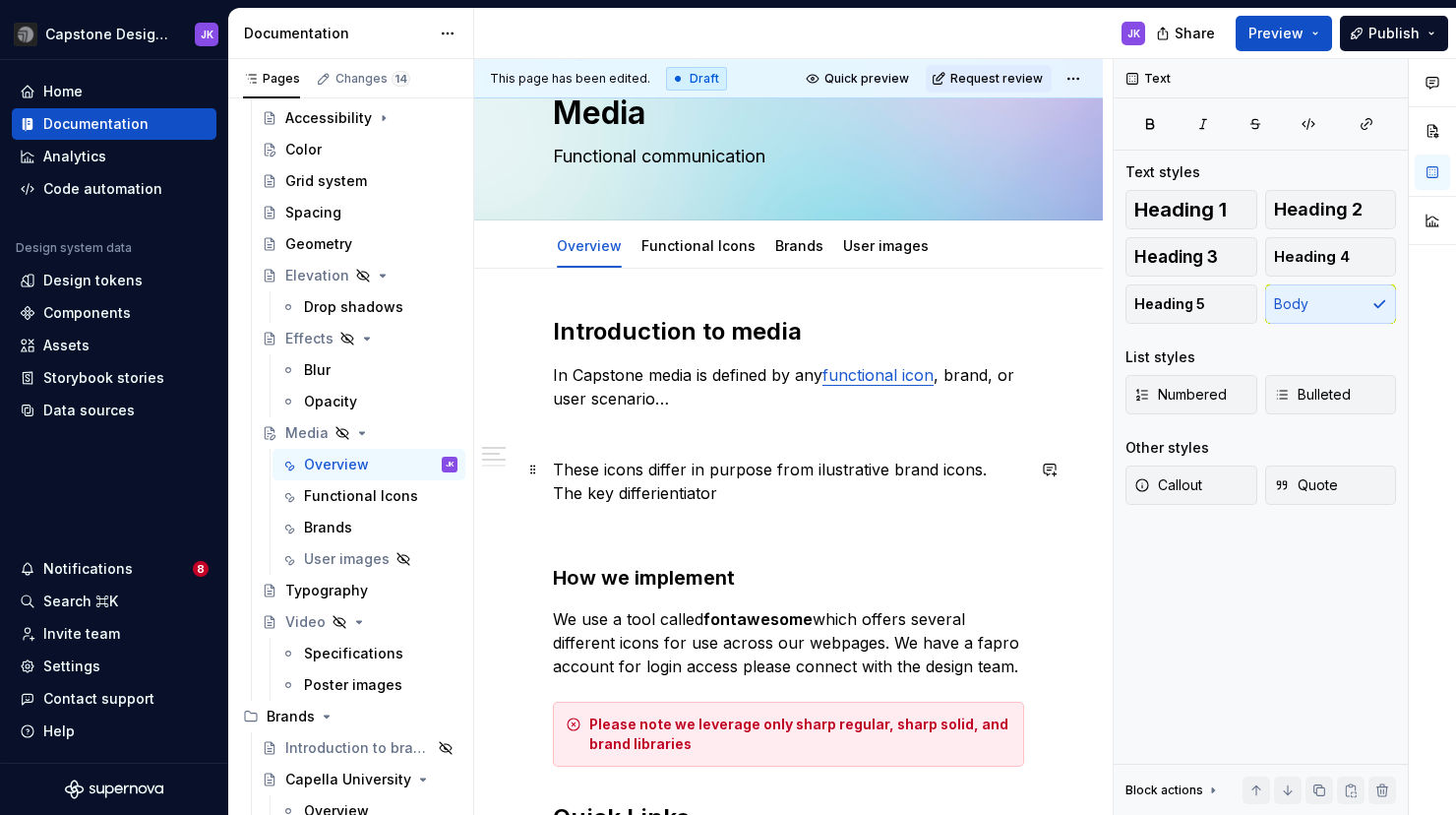 click on "These icons differ in purpose from ilustrative brand icons. The key differientiator" at bounding box center [788, 481] 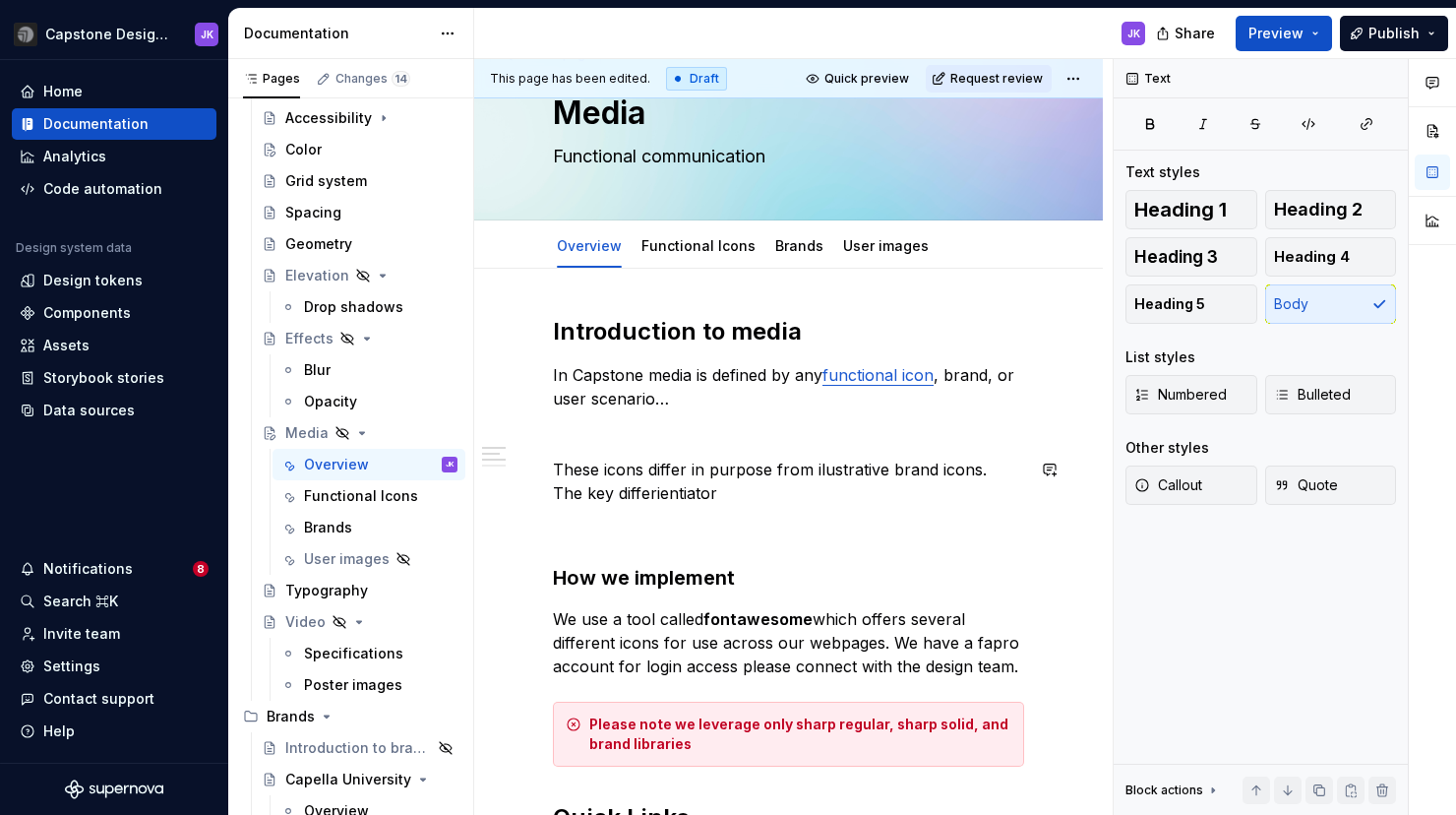 click on "**********" at bounding box center (788, 1023) 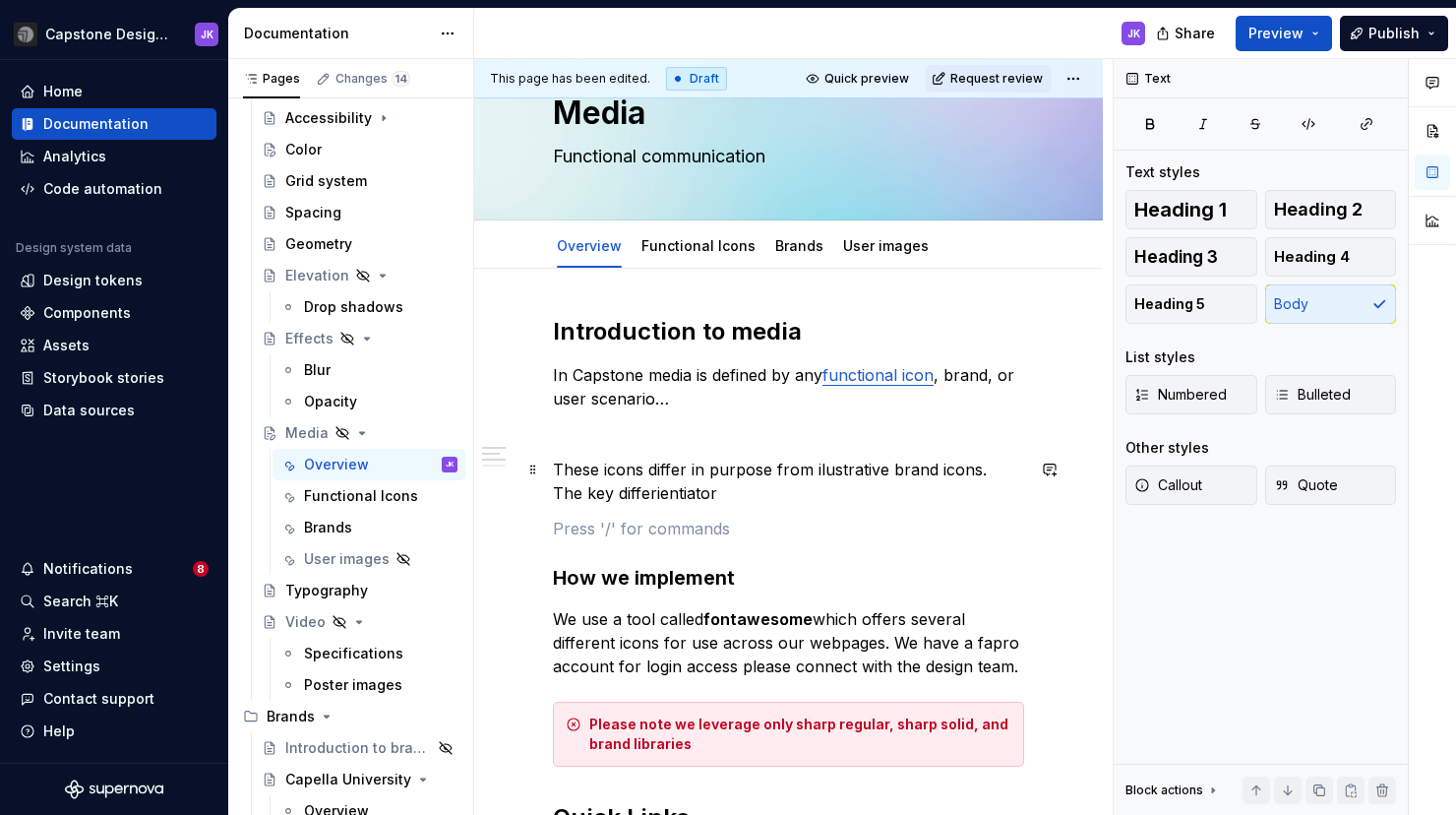 click on "These icons differ in purpose from ilustrative brand icons. The key differientiator" at bounding box center [788, 481] 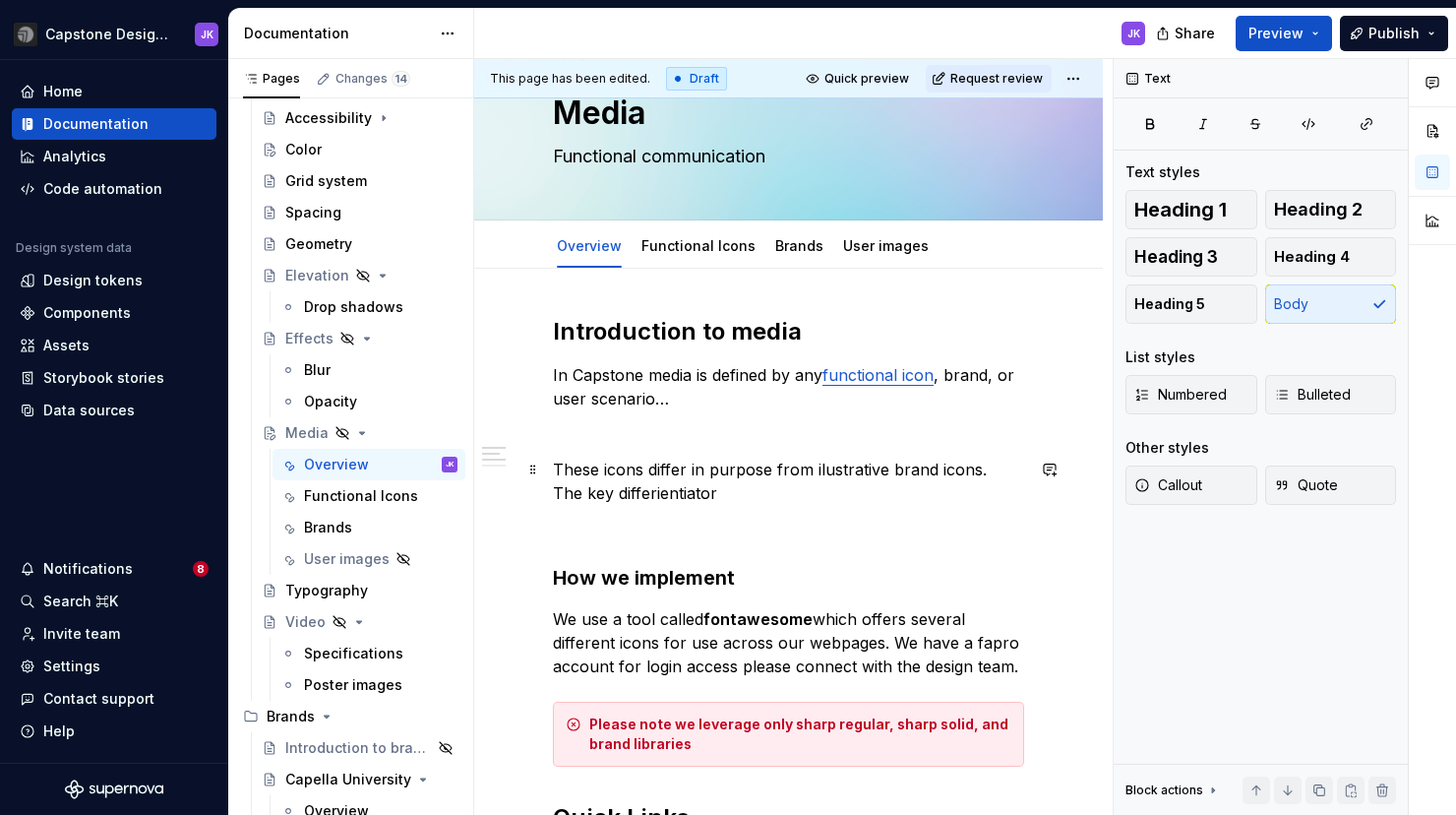 click on "These icons differ in purpose from ilustrative brand icons. The key differientiator" at bounding box center [788, 481] 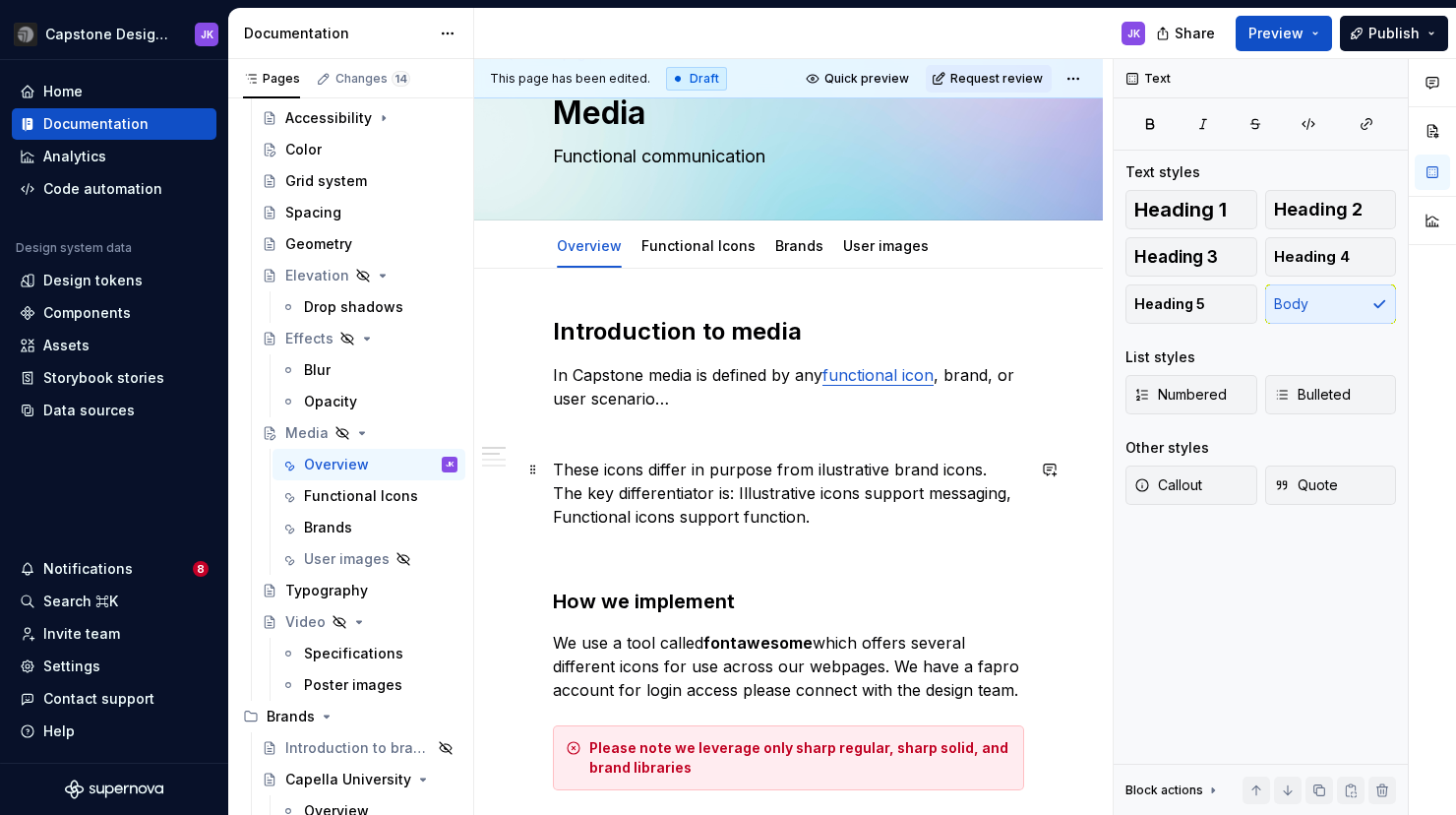 click on "These icons differ in purpose from ilustrative brand icons. The key differentiator is: Illustrative icons support messaging, Functional icons support function." at bounding box center [788, 493] 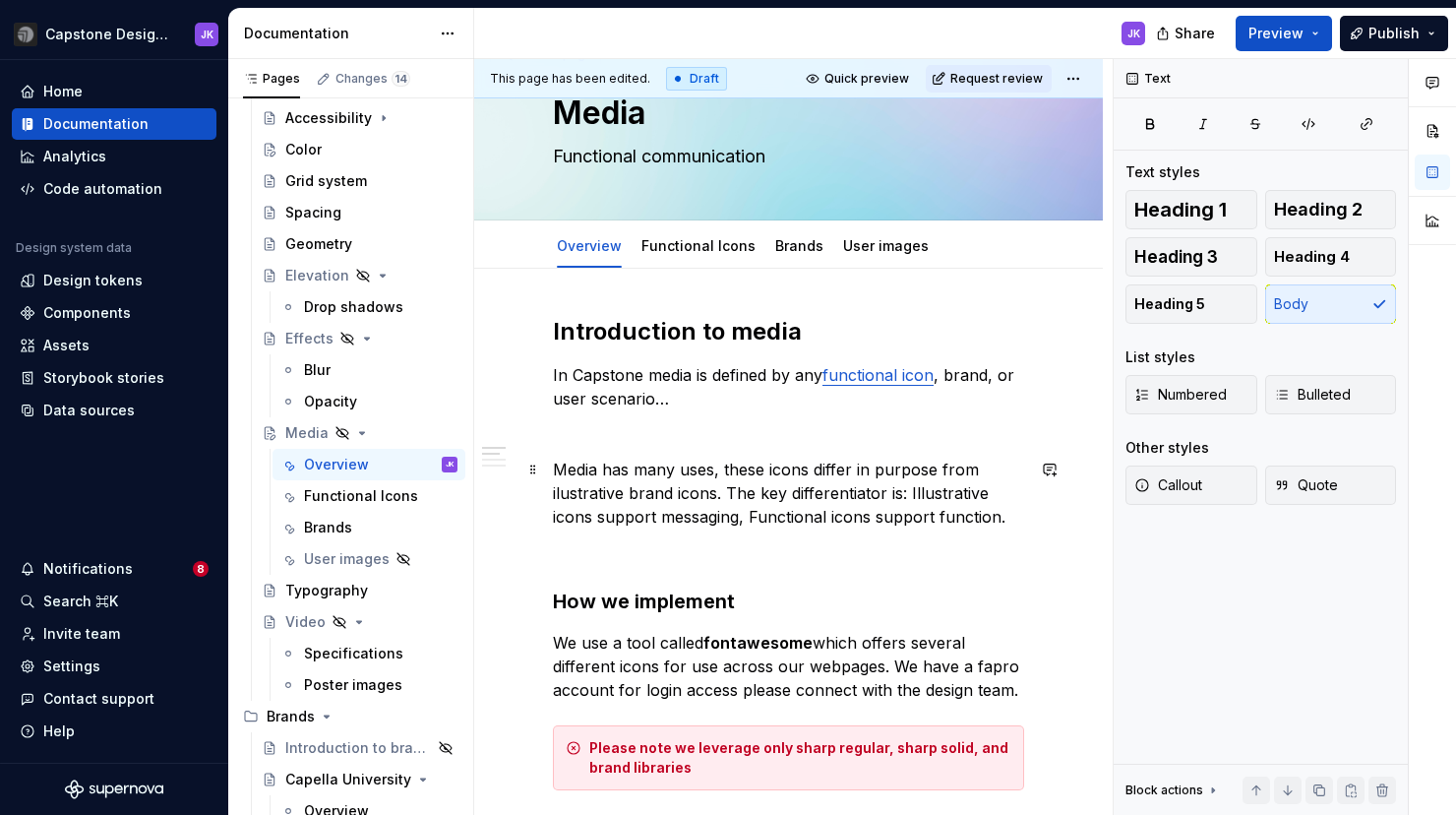 click on "Media has many uses, these icons differ in purpose from ilustrative brand icons. The key differentiator is: Illustrative icons support messaging, Functional icons support function." at bounding box center (788, 493) 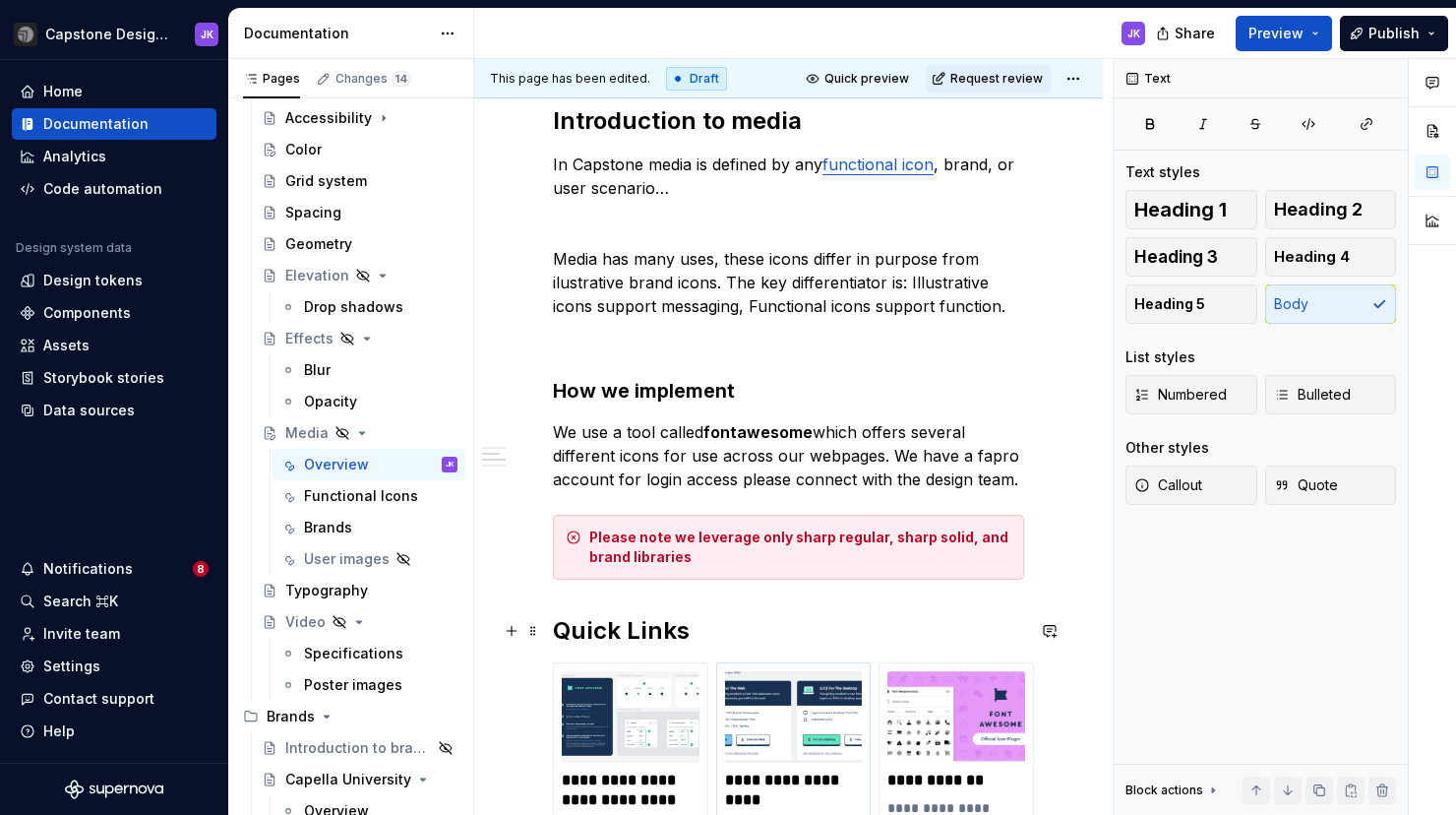 scroll, scrollTop: 0, scrollLeft: 0, axis: both 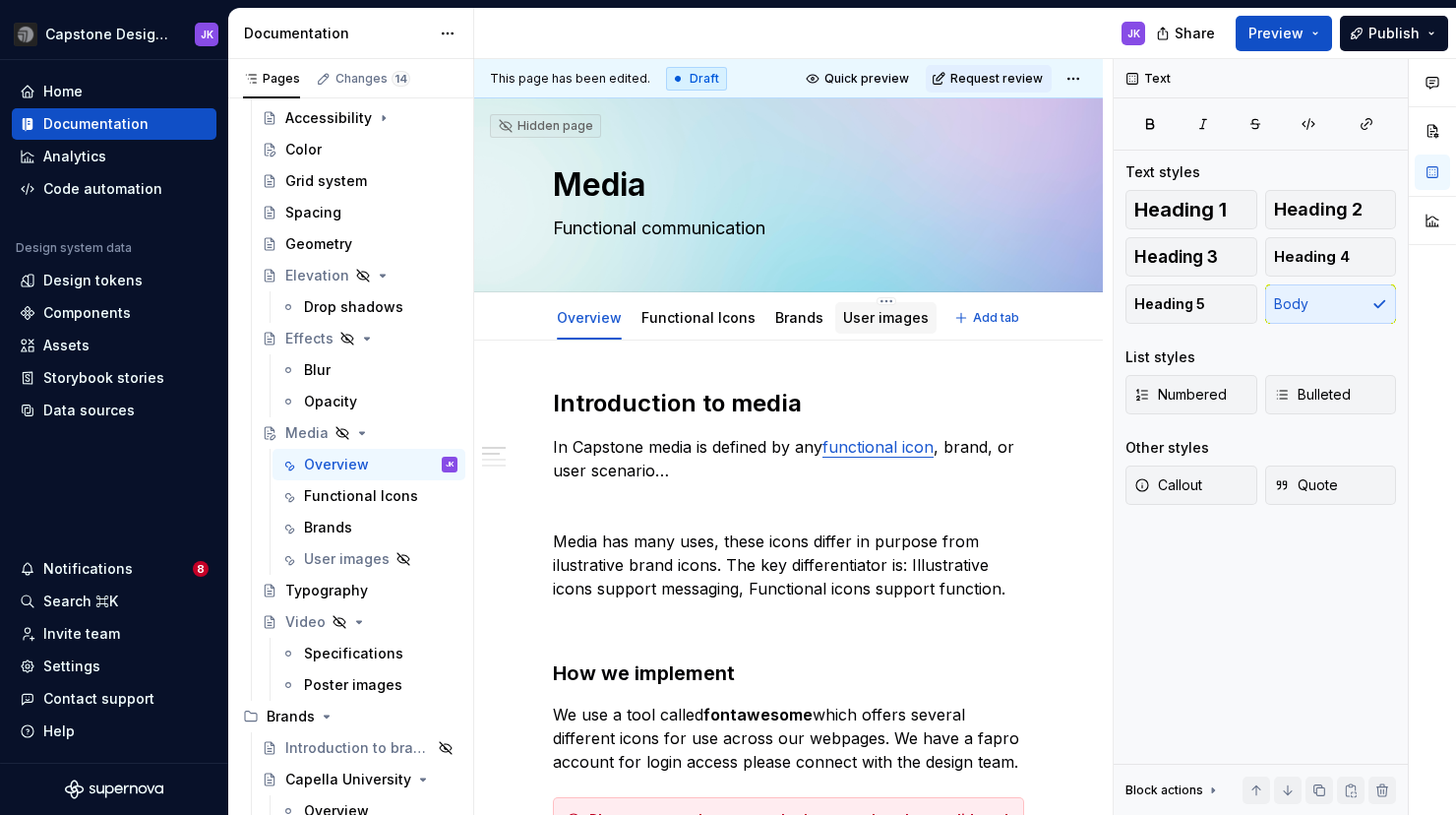click on "User images" at bounding box center (885, 317) 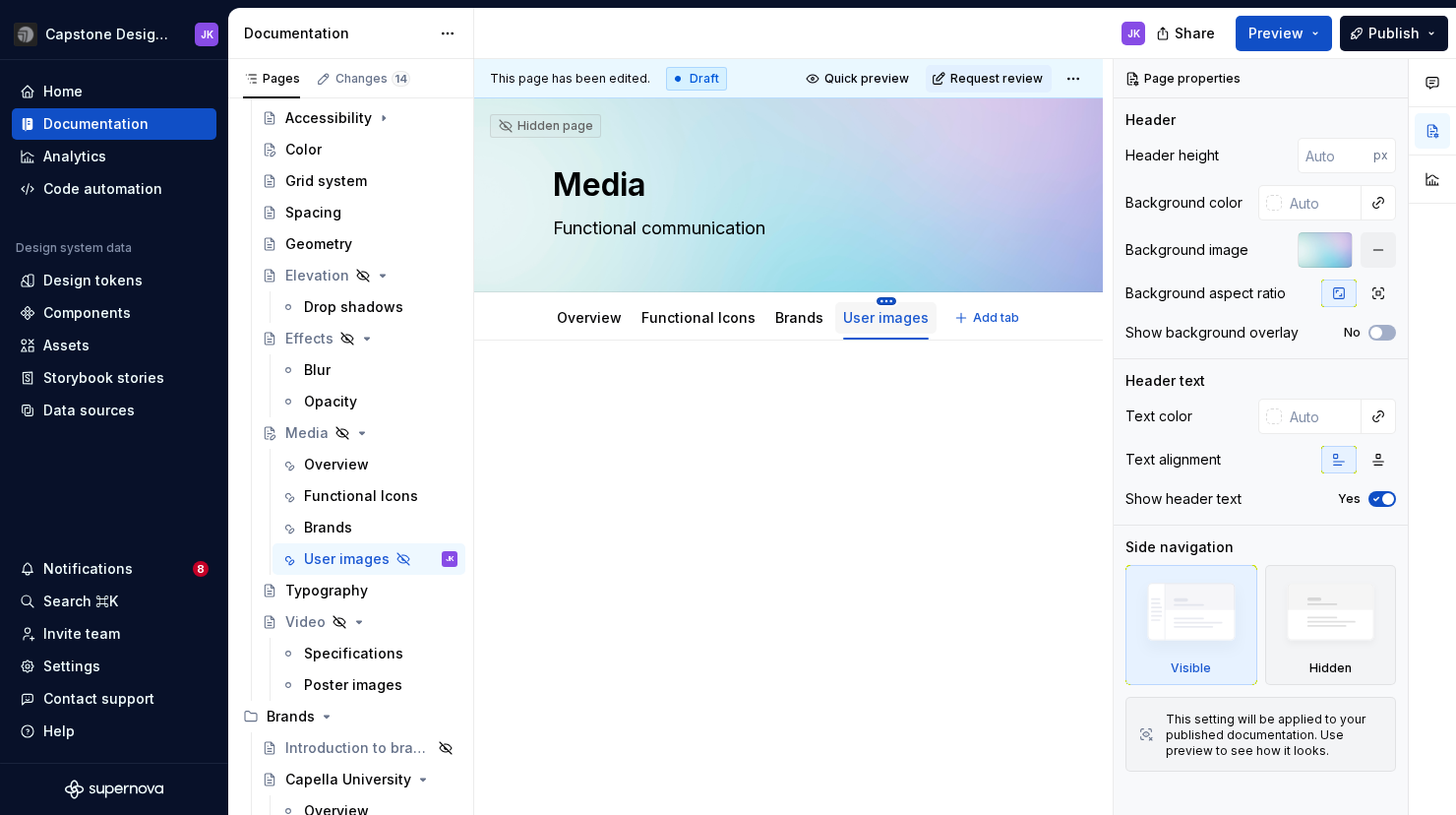 click on "Capstone Design System JK Home Documentation Analytics Code automation Design system data Design tokens Components Assets Storybook stories Data sources Notifications 8 Search ⌘K Invite team Settings Contact support Help Documentation JK Share Preview Publish Pages Changes 14 Add
Accessibility guide for tree Page tree.
Navigate the tree with the arrow keys. Common tree hotkeys apply. Further keybindings are available:
enter to execute primary action on focused item
f2 to start renaming the focused item
escape to abort renaming an item
control+d to start dragging selected items
Capstone Design System Introduction and principles Components The team Glossary of terms Getting started Foundations Overview Accessibility Color Grid system Spacing Geometry Elevation Drop shadows Effects Blur Opacity Media Overview Functional Icons Brands User images JK Typography Video Specifications Poster images Brands Introduction to brands Overview Colors" at bounding box center (728, 408) 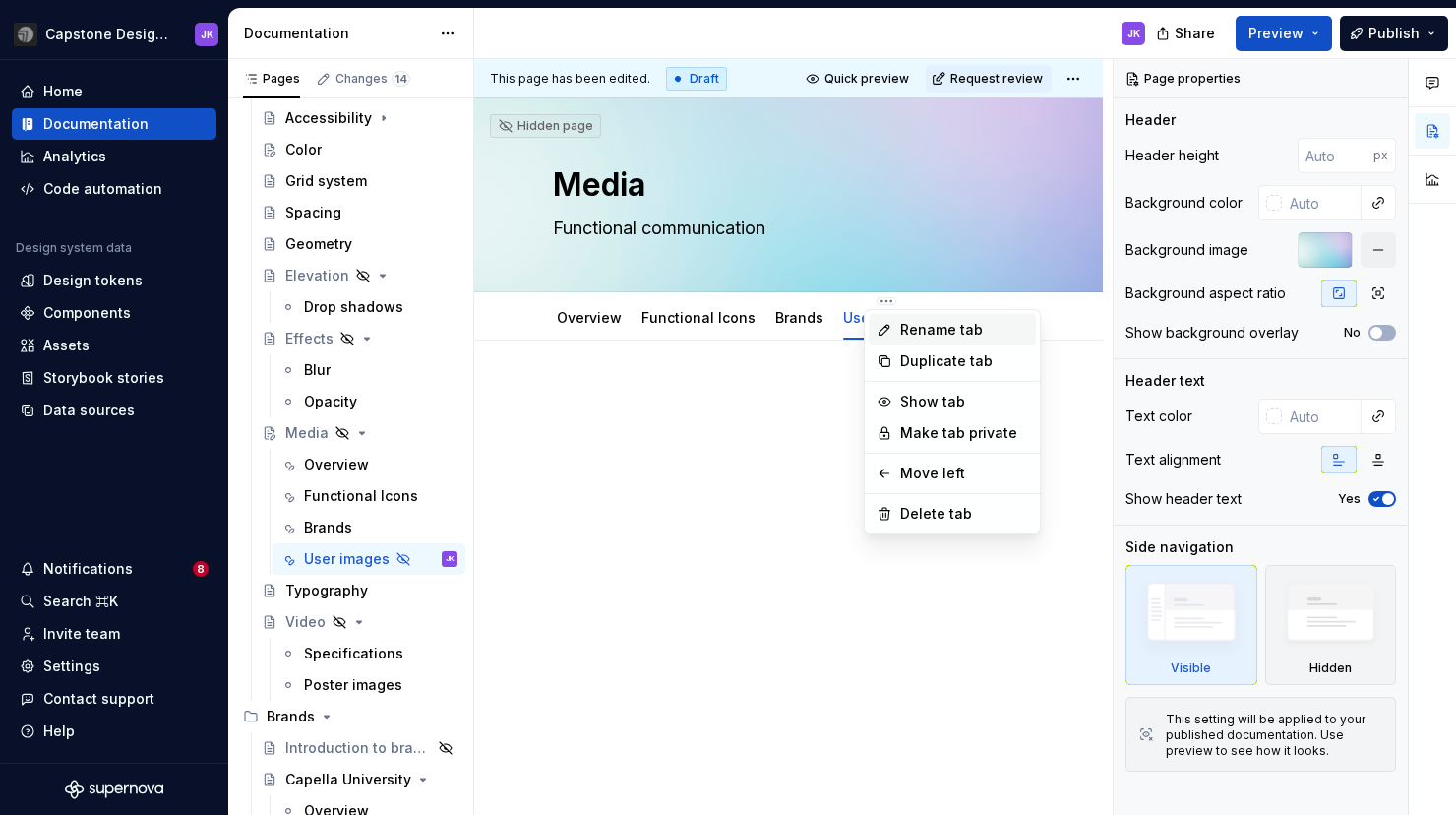 type on "*" 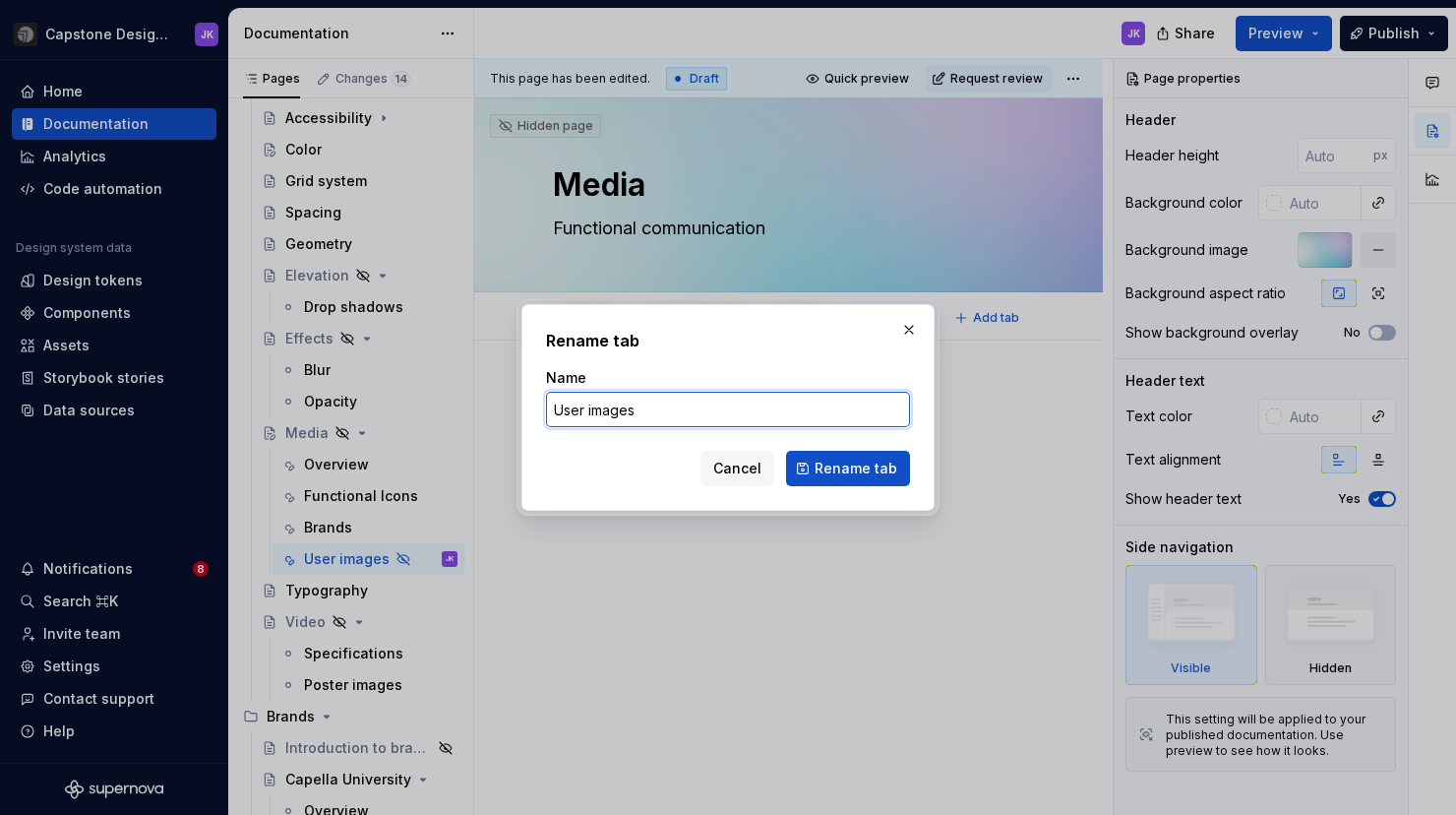 drag, startPoint x: 638, startPoint y: 409, endPoint x: 587, endPoint y: 409, distance: 51 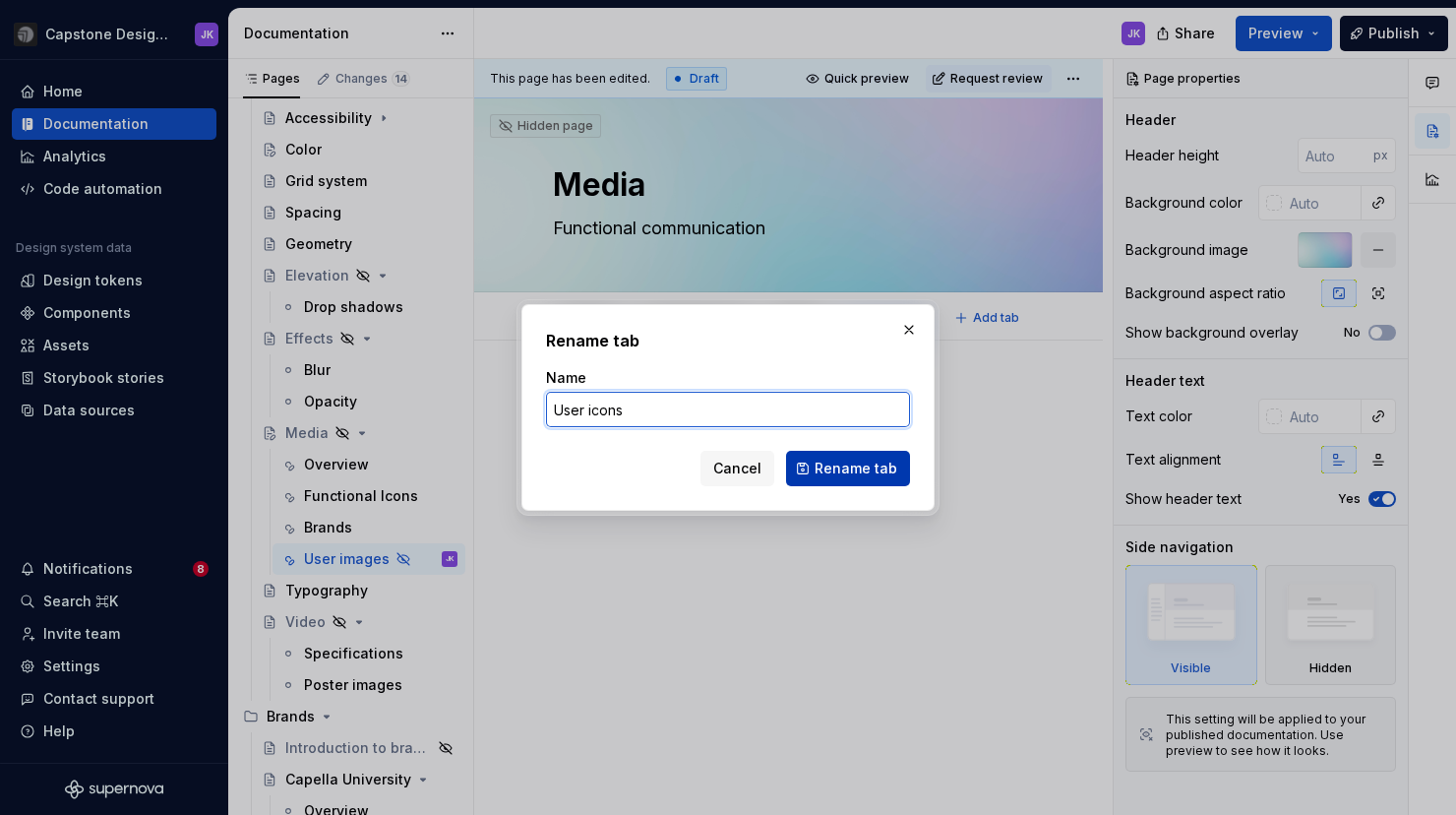 type on "User icons" 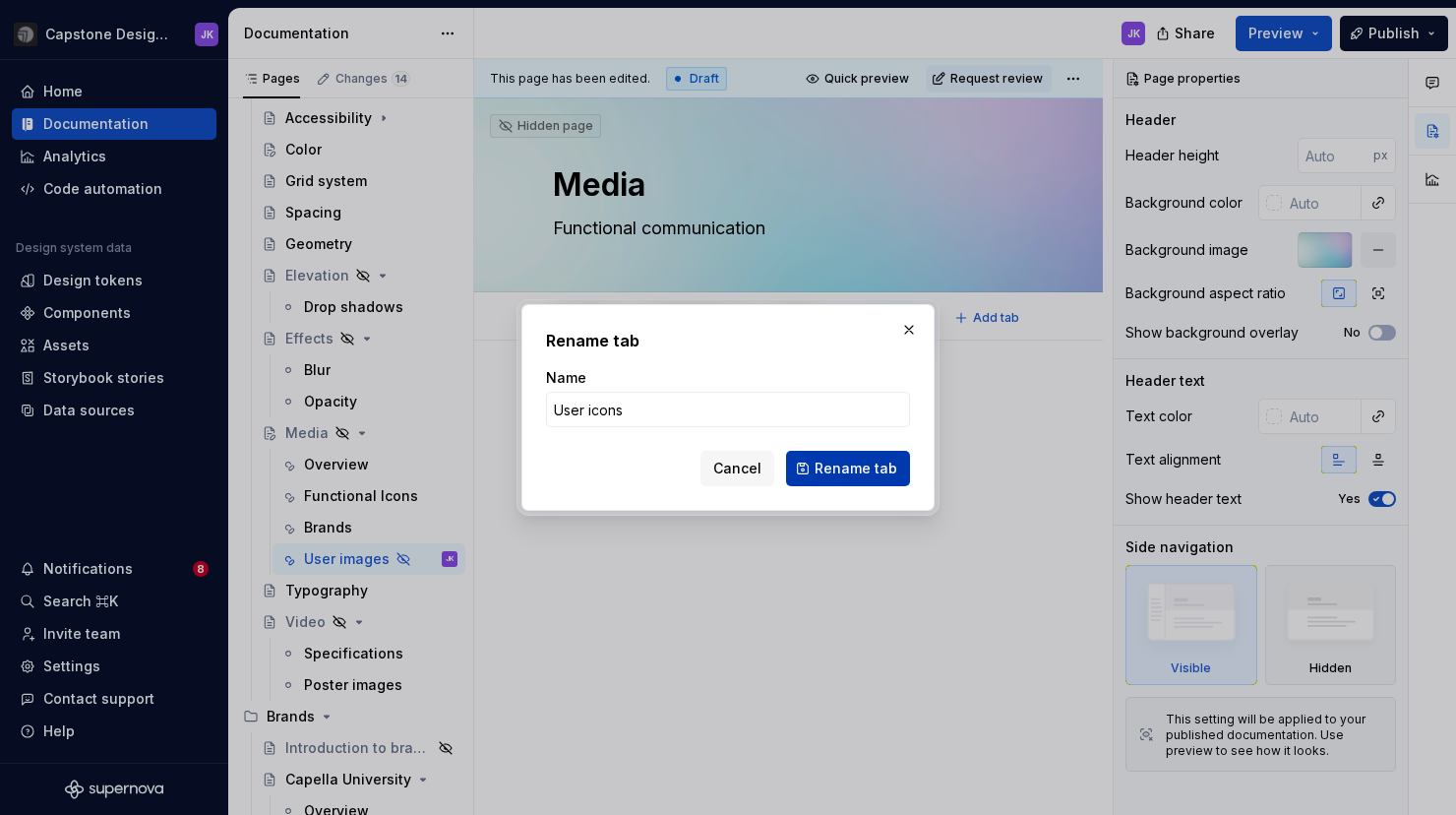 click on "Rename tab" at bounding box center [848, 469] 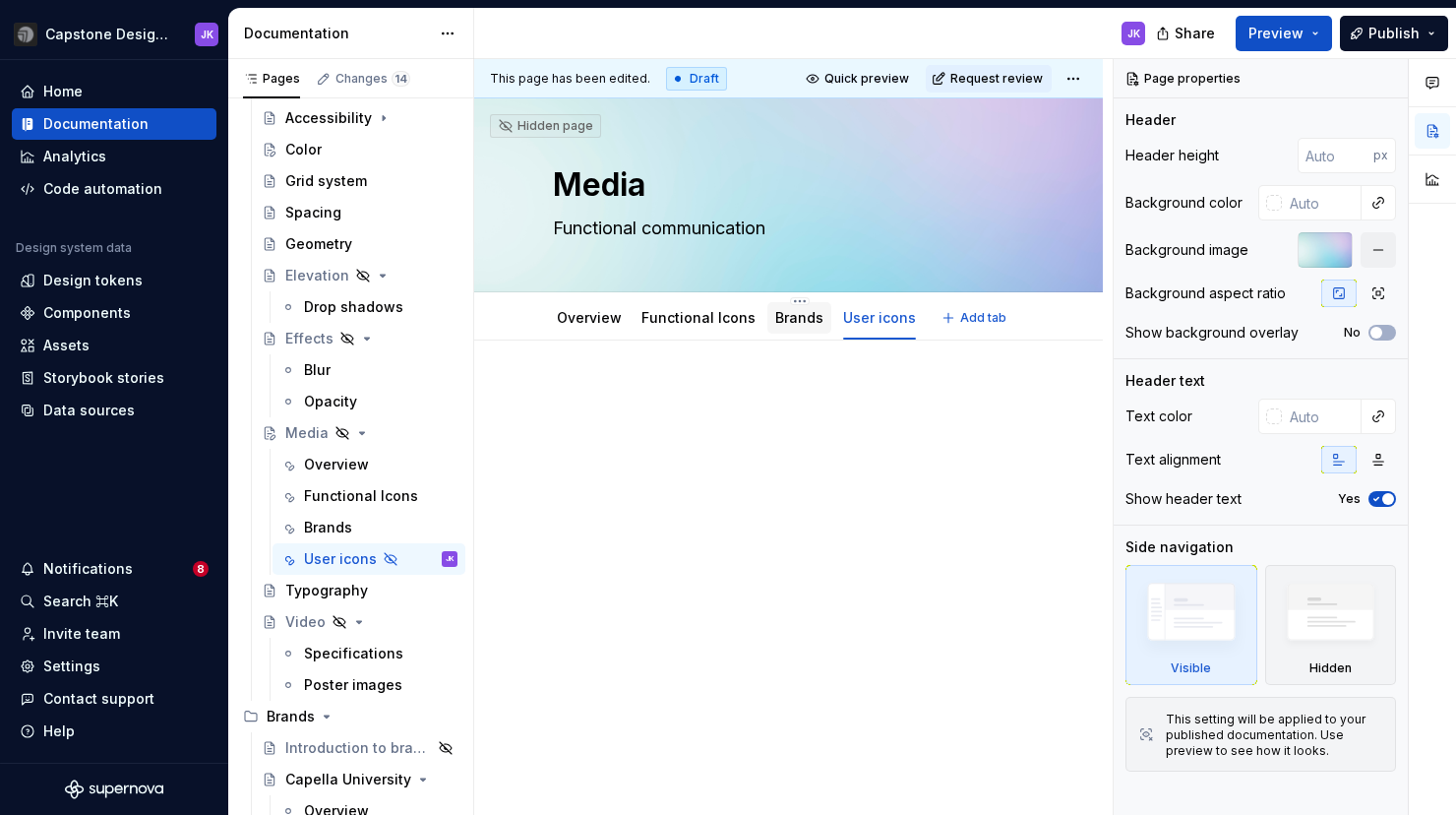 click on "Brands" at bounding box center [799, 317] 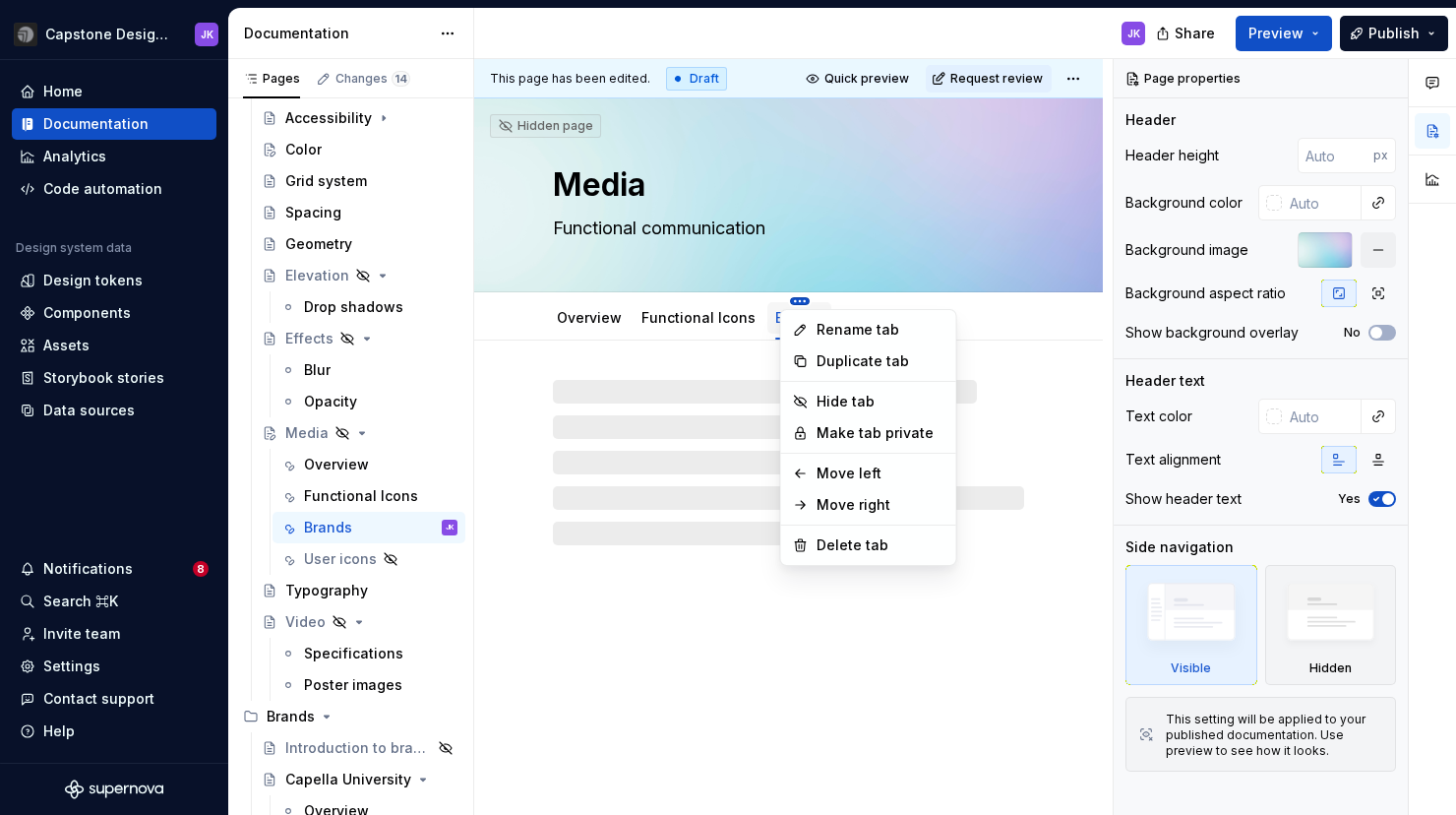 click on "Capstone Design System JK Home Documentation Analytics Code automation Design system data Design tokens Components Assets Storybook stories Data sources Notifications 8 Search ⌘K Invite team Settings Contact support Help Documentation JK Share Preview Publish Pages Changes 14 Add
Accessibility guide for tree Page tree.
Navigate the tree with the arrow keys. Common tree hotkeys apply. Further keybindings are available:
enter to execute primary action on focused item
f2 to start renaming the focused item
escape to abort renaming an item
control+d to start dragging selected items
Capstone Design System Introduction and principles Components The team Glossary of terms Getting started Foundations Overview Accessibility Color Grid system Spacing Geometry Elevation Drop shadows Effects Blur Opacity Media Overview Functional Icons Brands JK User icons Typography Video Specifications Poster images Brands Introduction to brands Capella University" at bounding box center [728, 408] 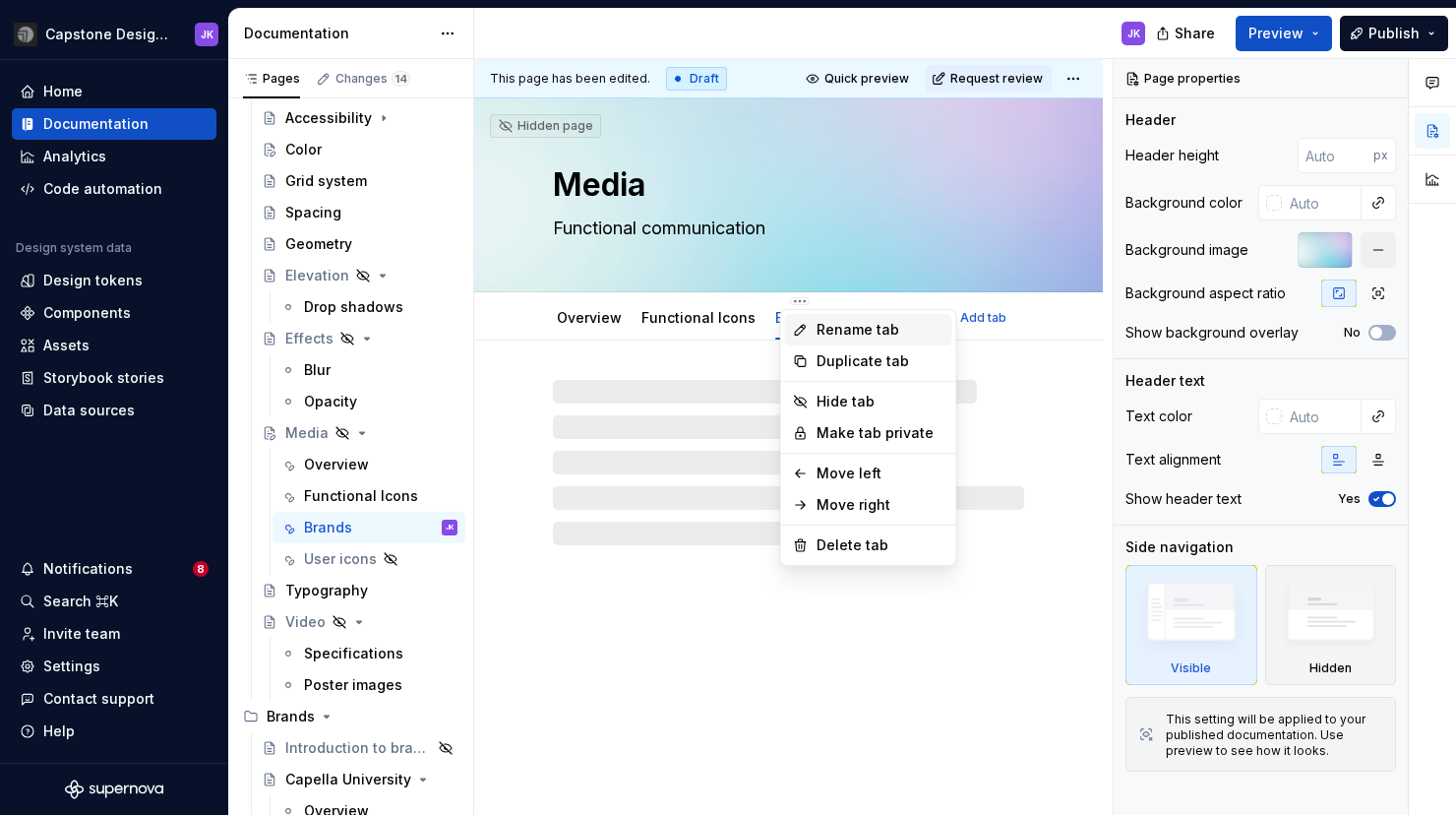 click on "Rename tab" at bounding box center (869, 330) 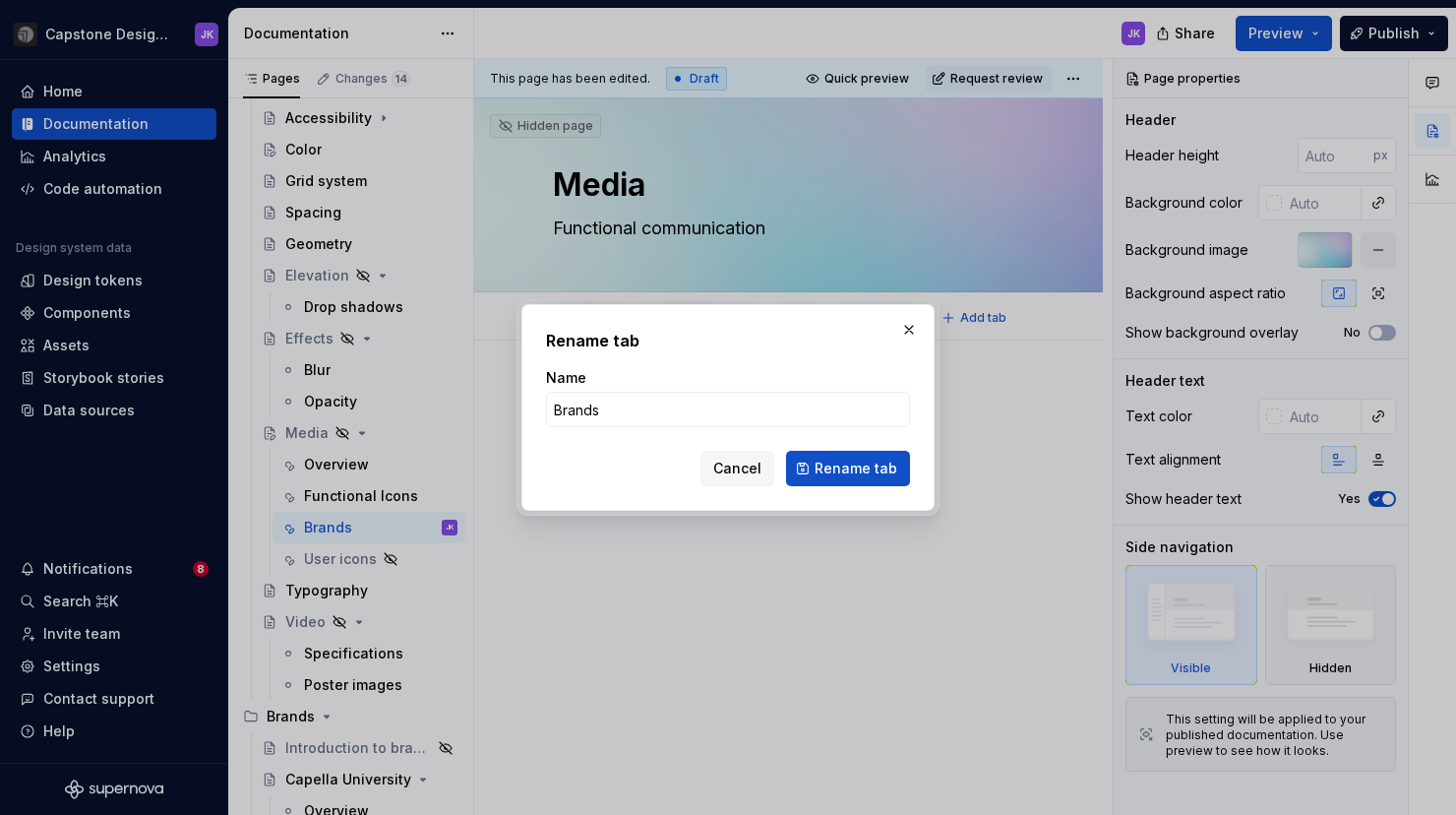 type on "*" 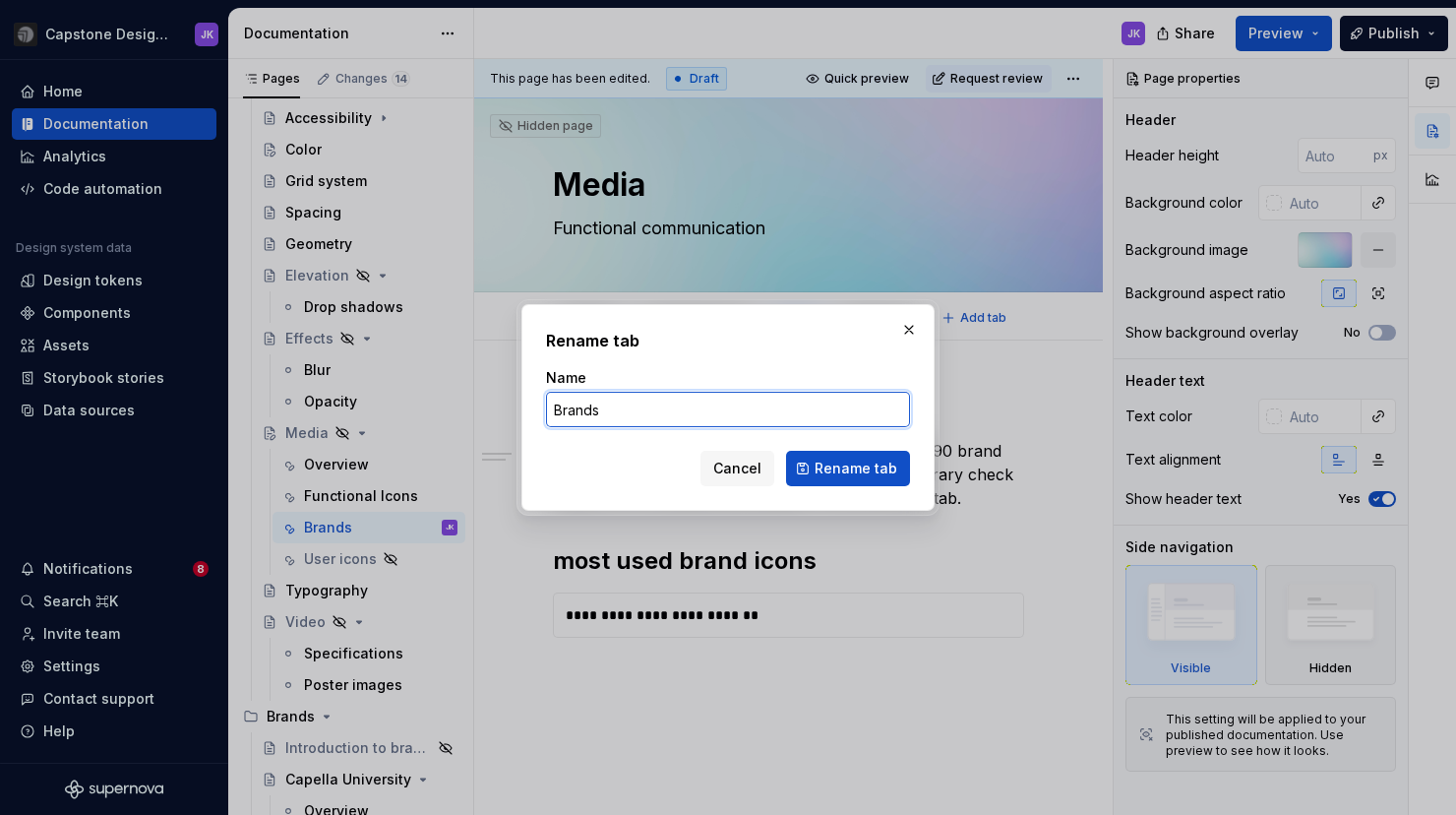 click on "Brands" at bounding box center (728, 409) 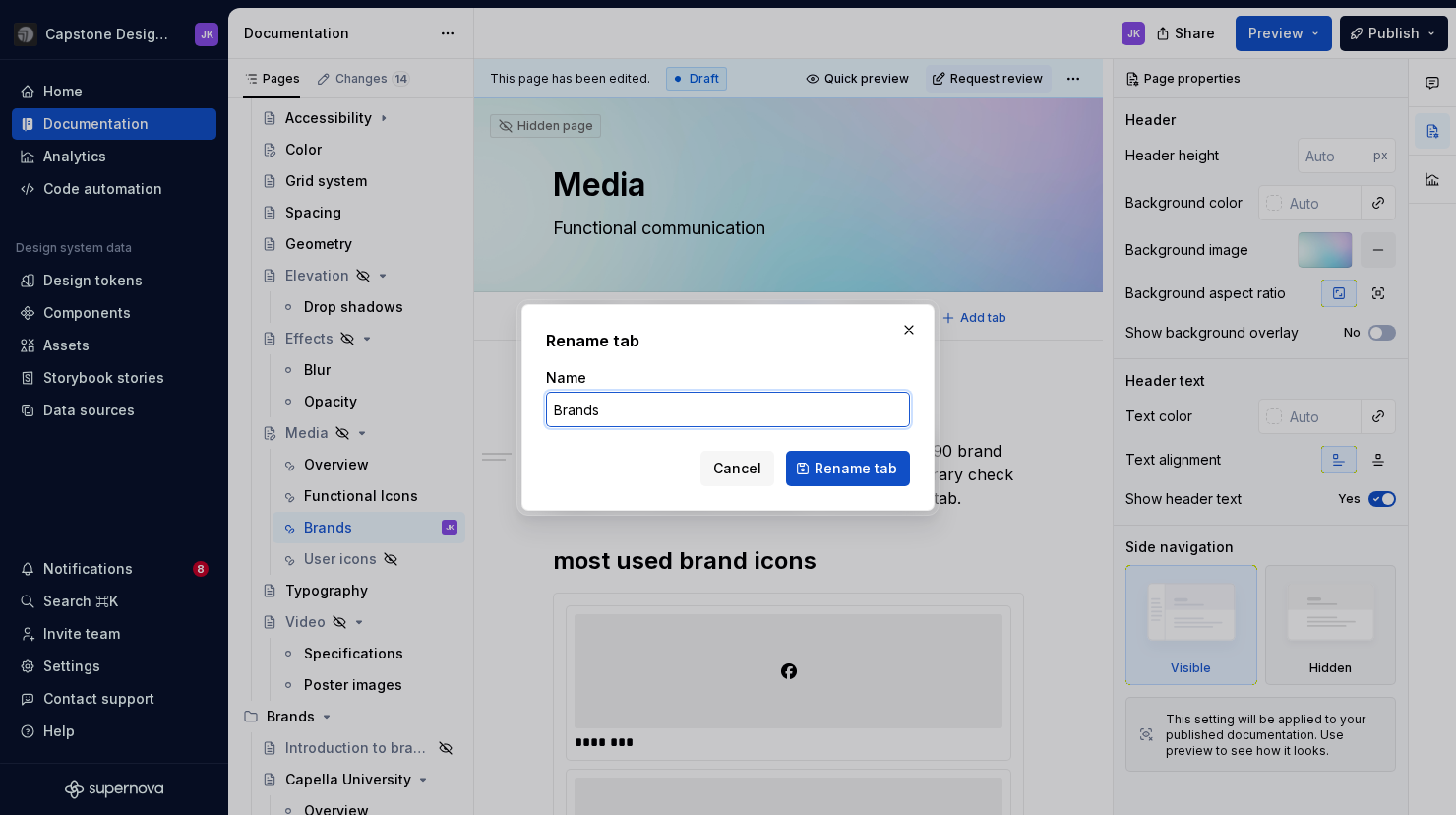 click on "Brands" at bounding box center [728, 409] 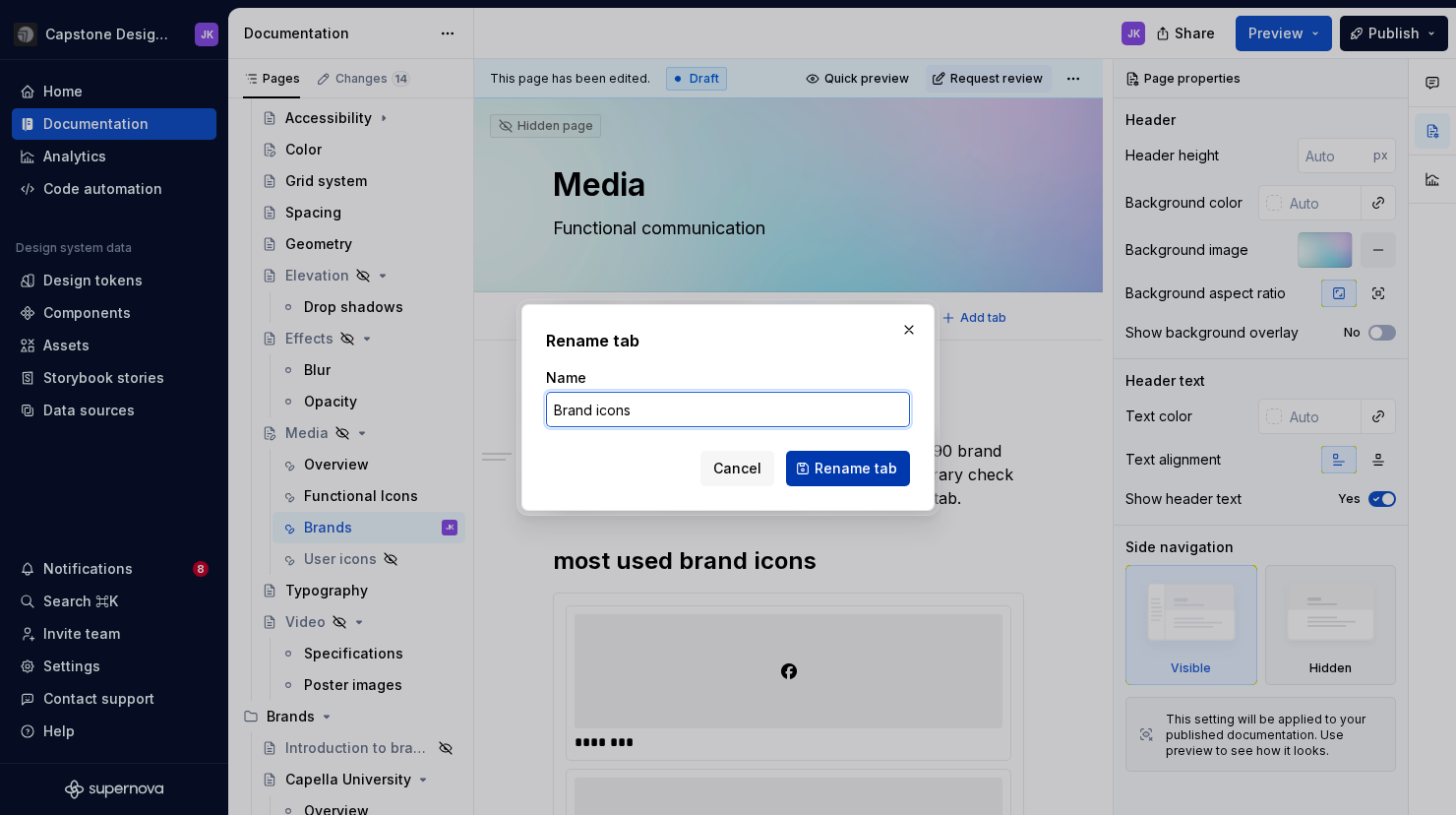 type on "Brand icons" 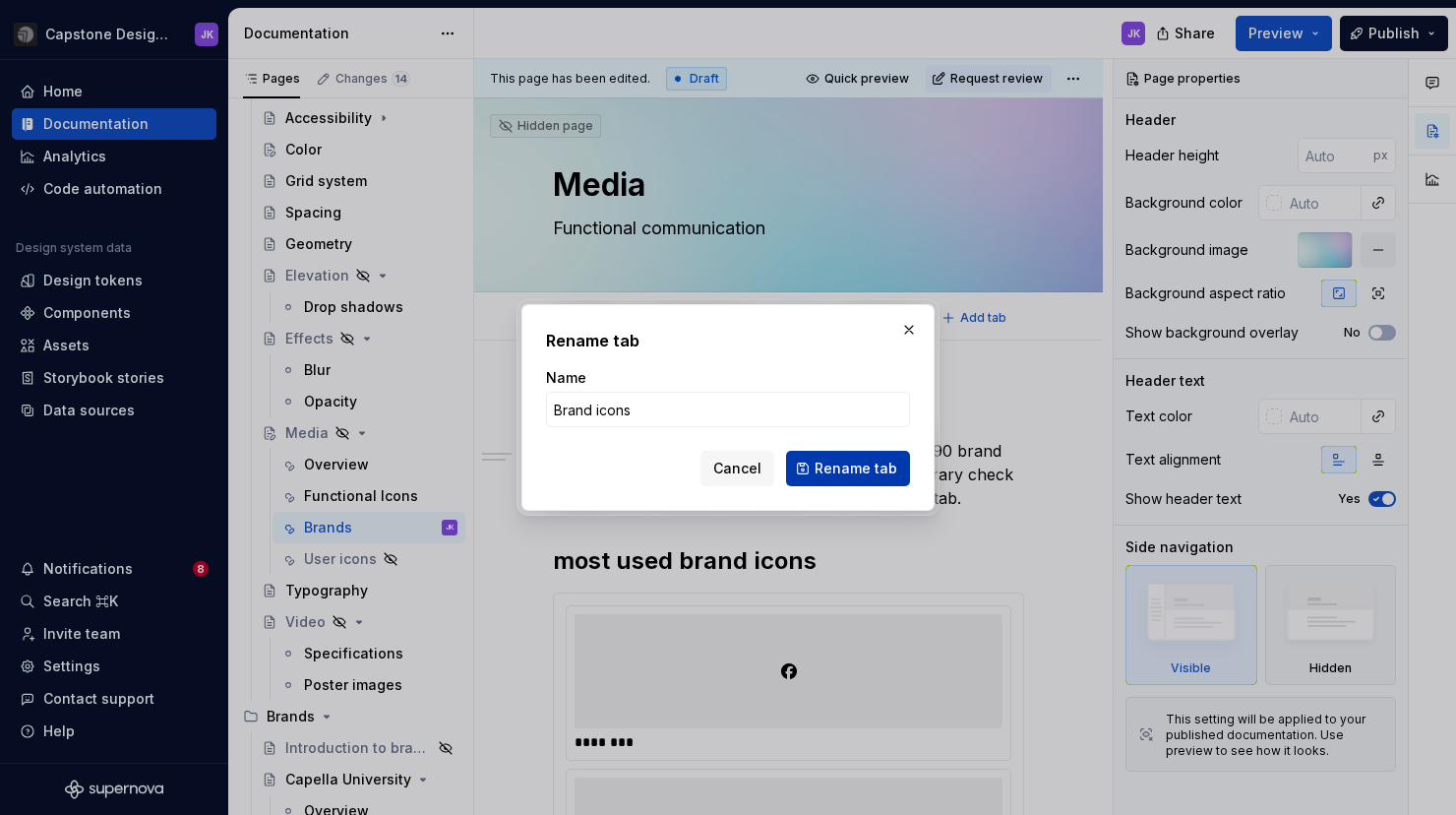 click on "Rename tab" at bounding box center (856, 469) 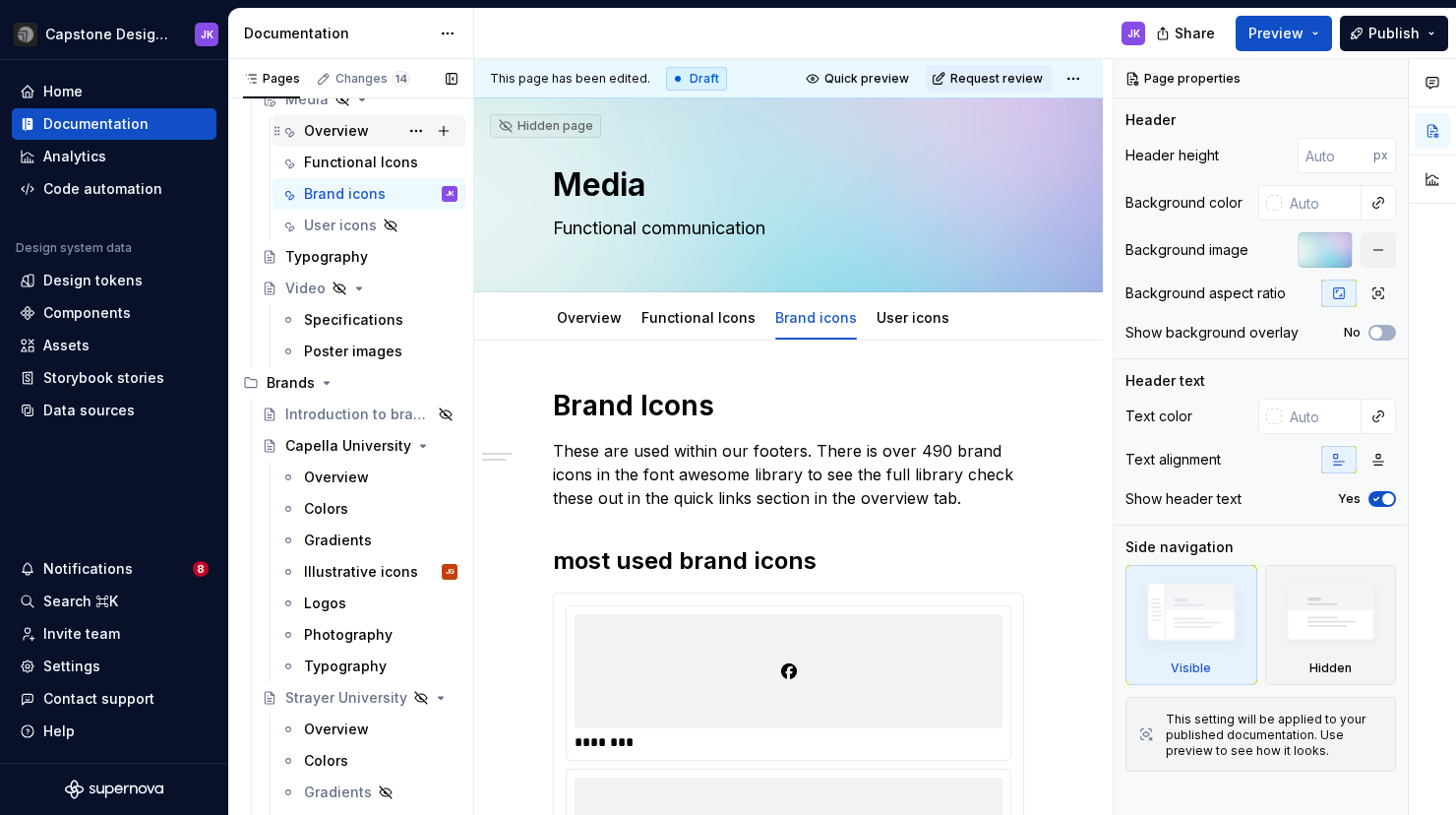 scroll, scrollTop: 637, scrollLeft: 0, axis: vertical 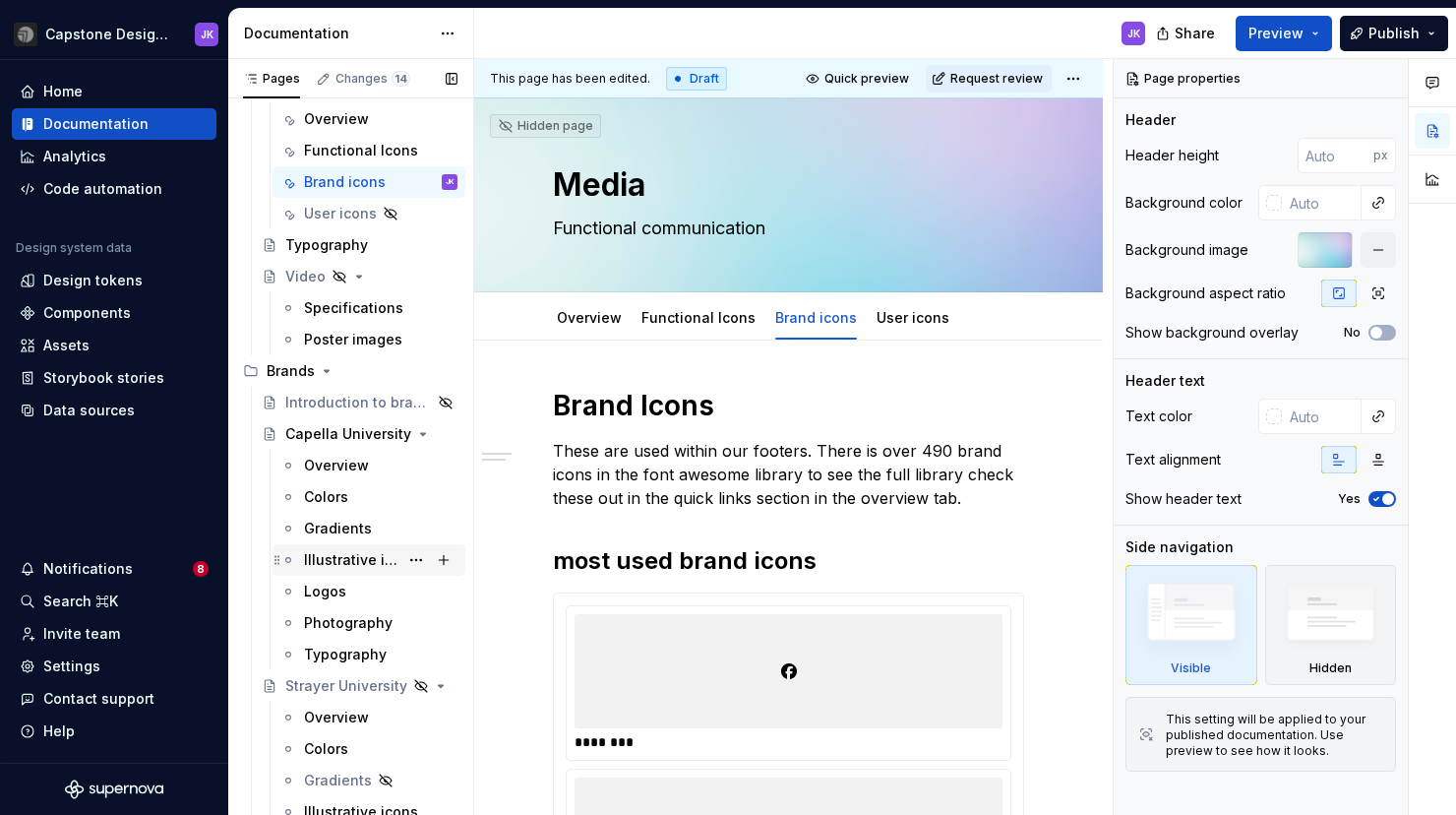click on "Illustrative icons" at bounding box center (351, 560) 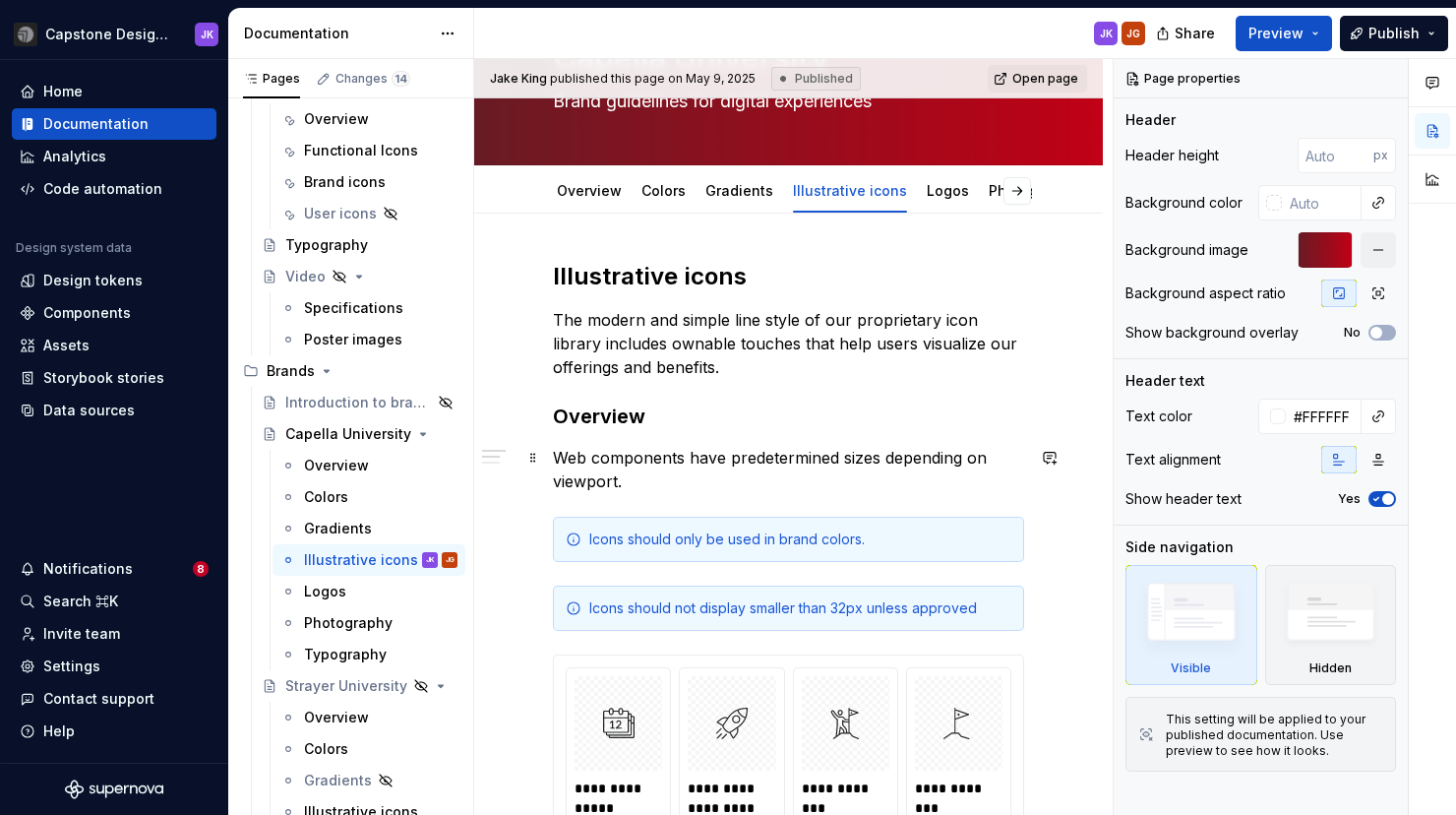 scroll, scrollTop: 126, scrollLeft: 0, axis: vertical 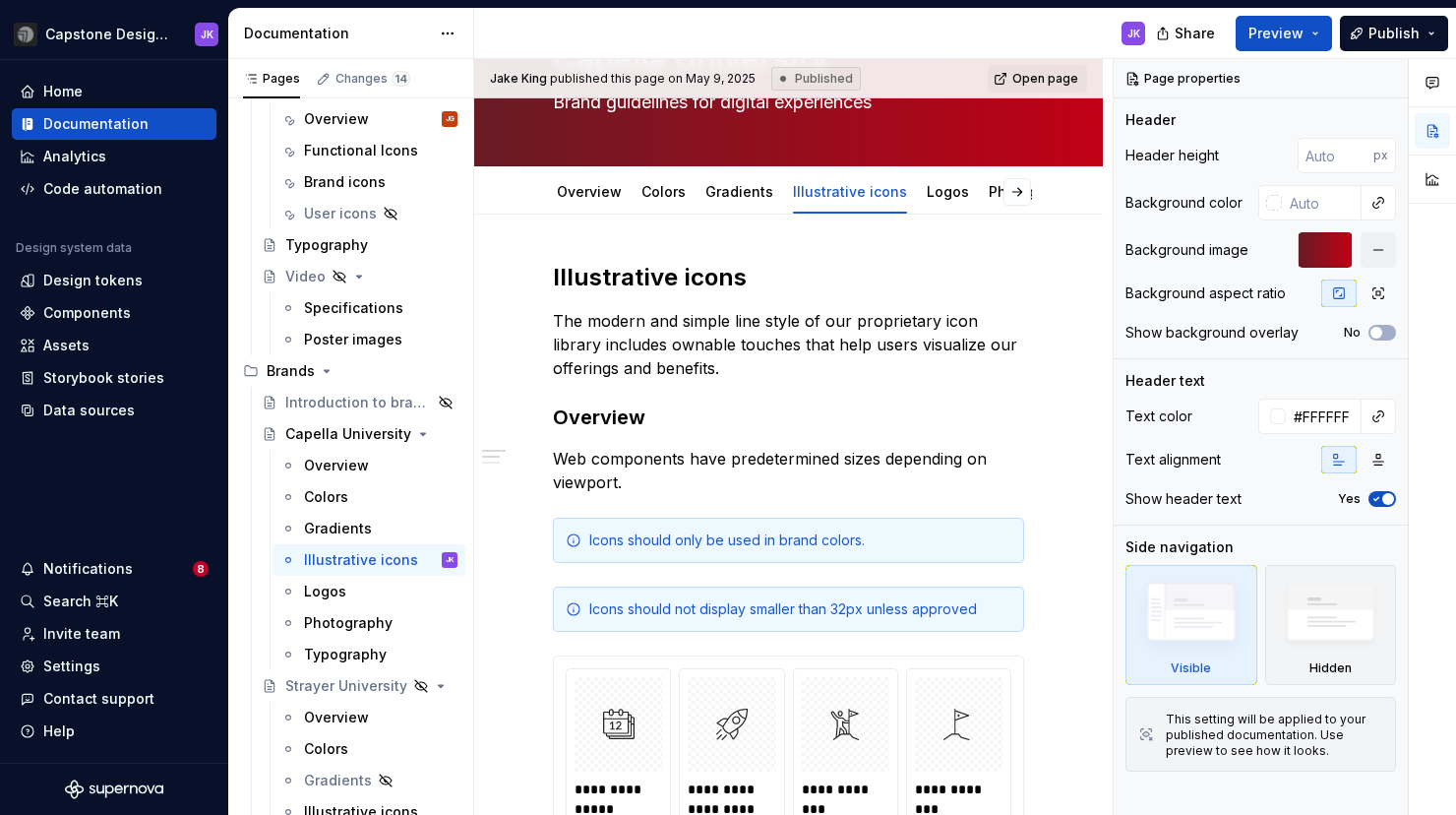 type on "*" 